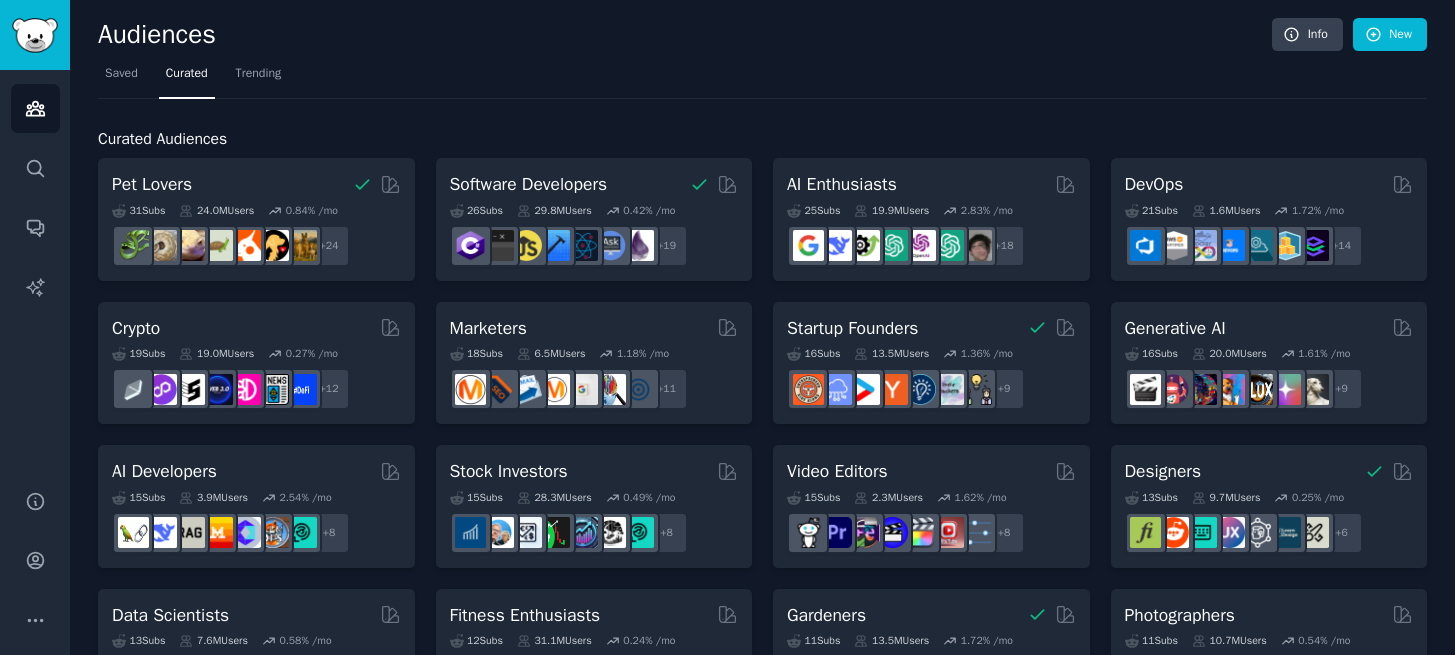 scroll, scrollTop: 0, scrollLeft: 0, axis: both 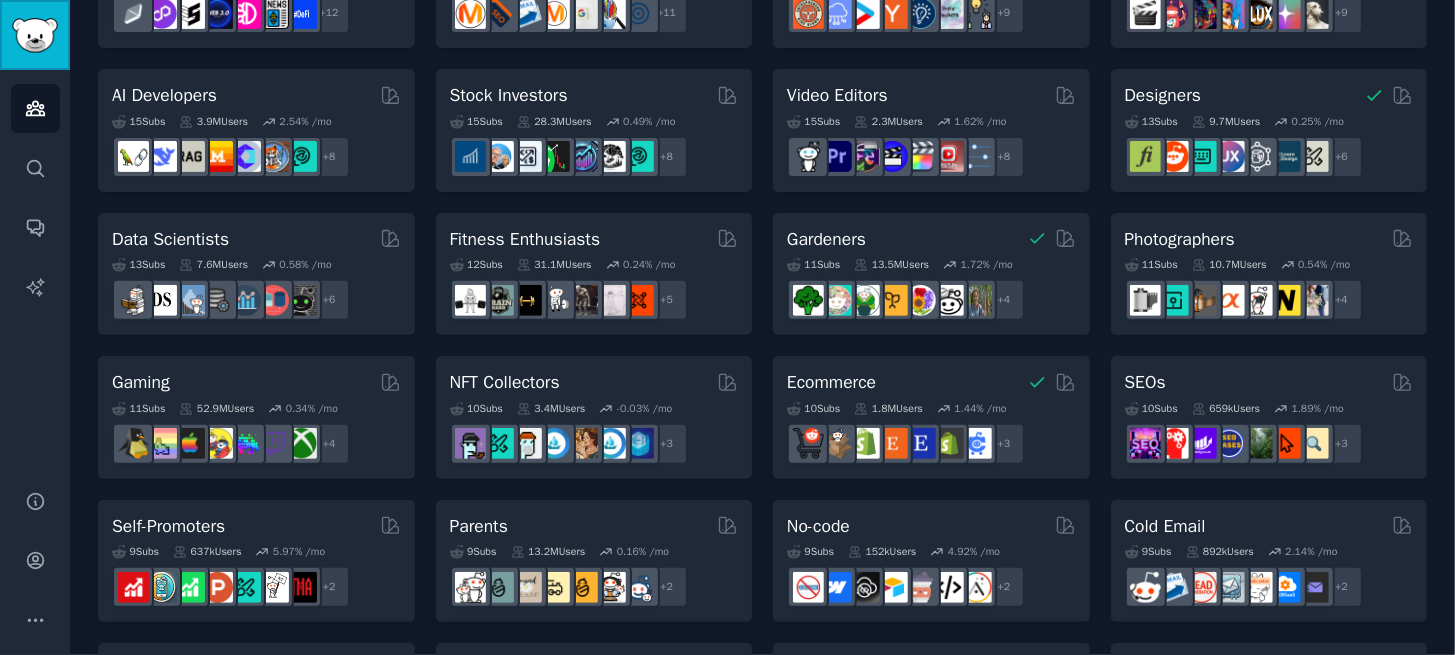 click at bounding box center [35, 35] 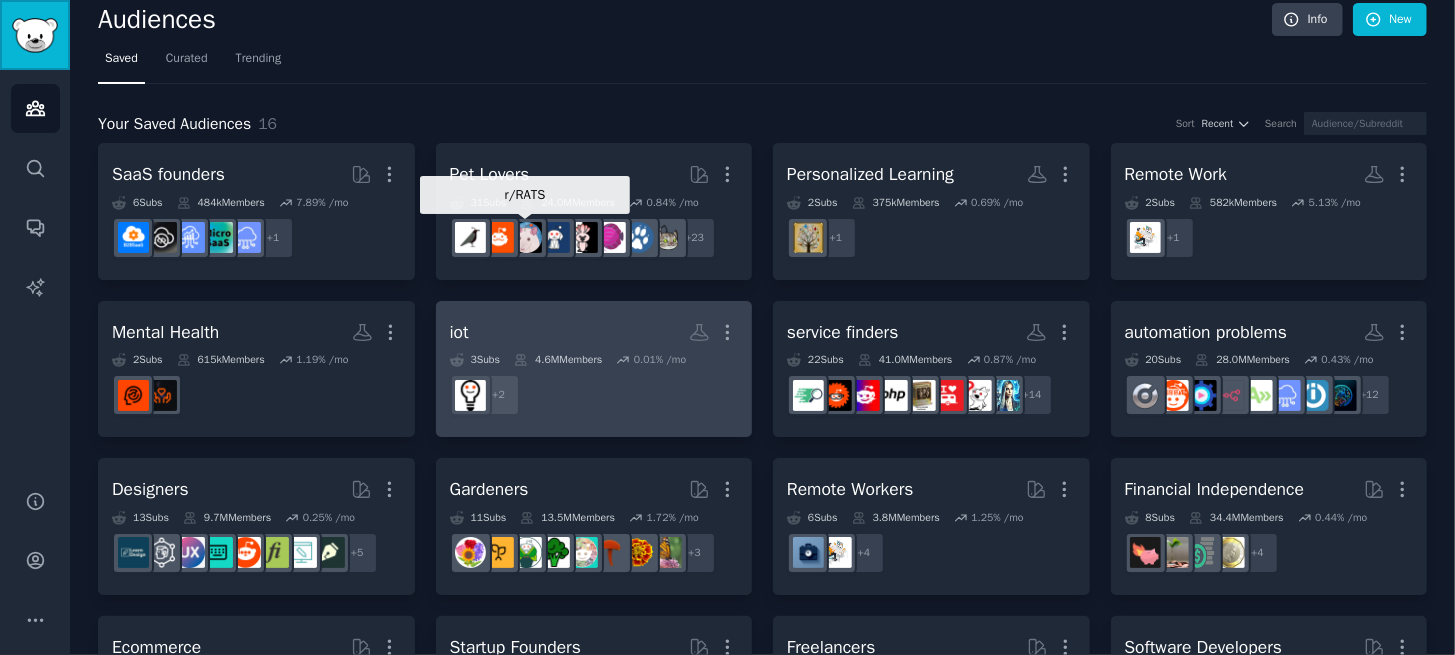 scroll, scrollTop: 0, scrollLeft: 0, axis: both 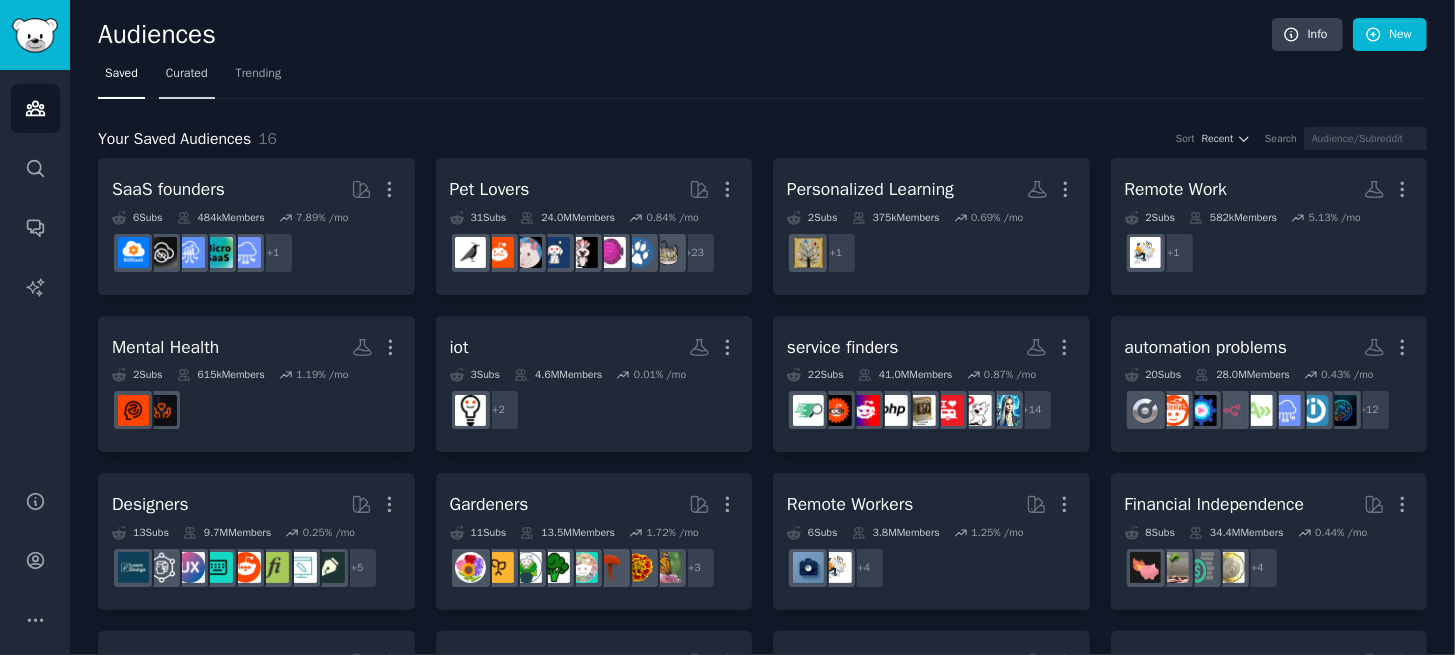 click on "Curated" at bounding box center (187, 74) 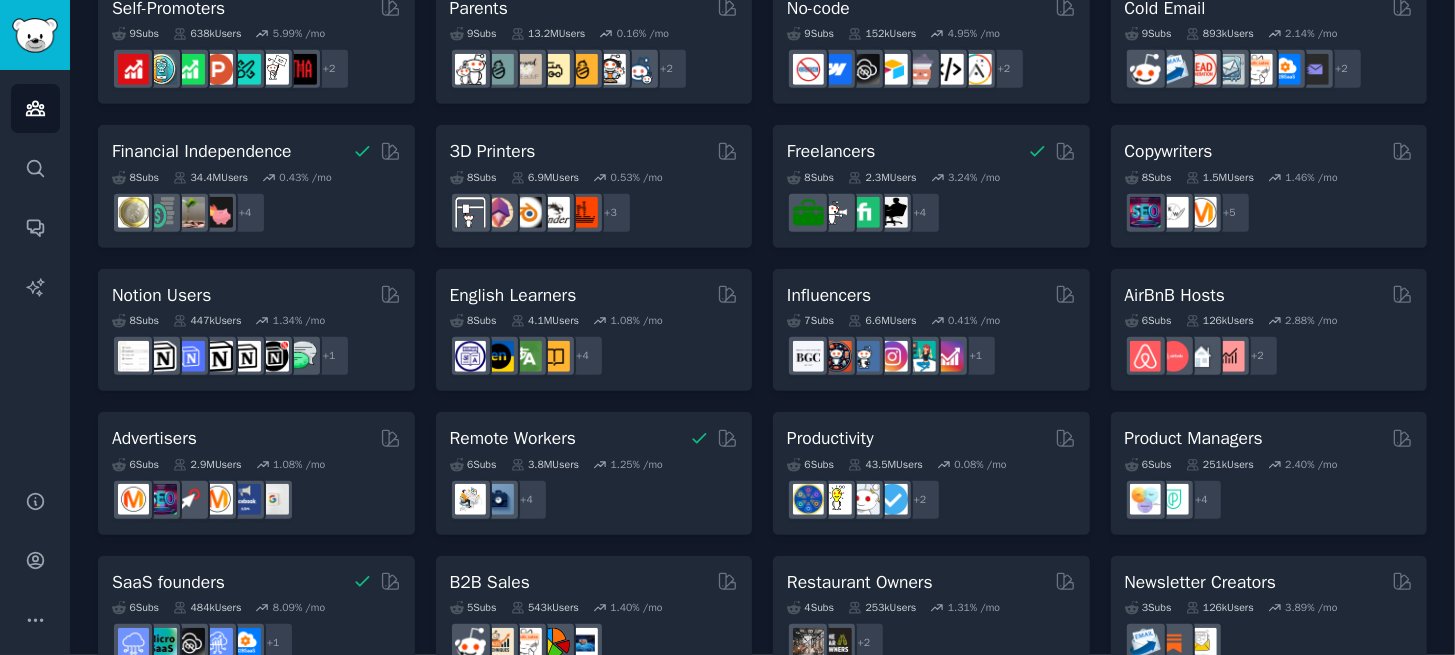 scroll, scrollTop: 887, scrollLeft: 0, axis: vertical 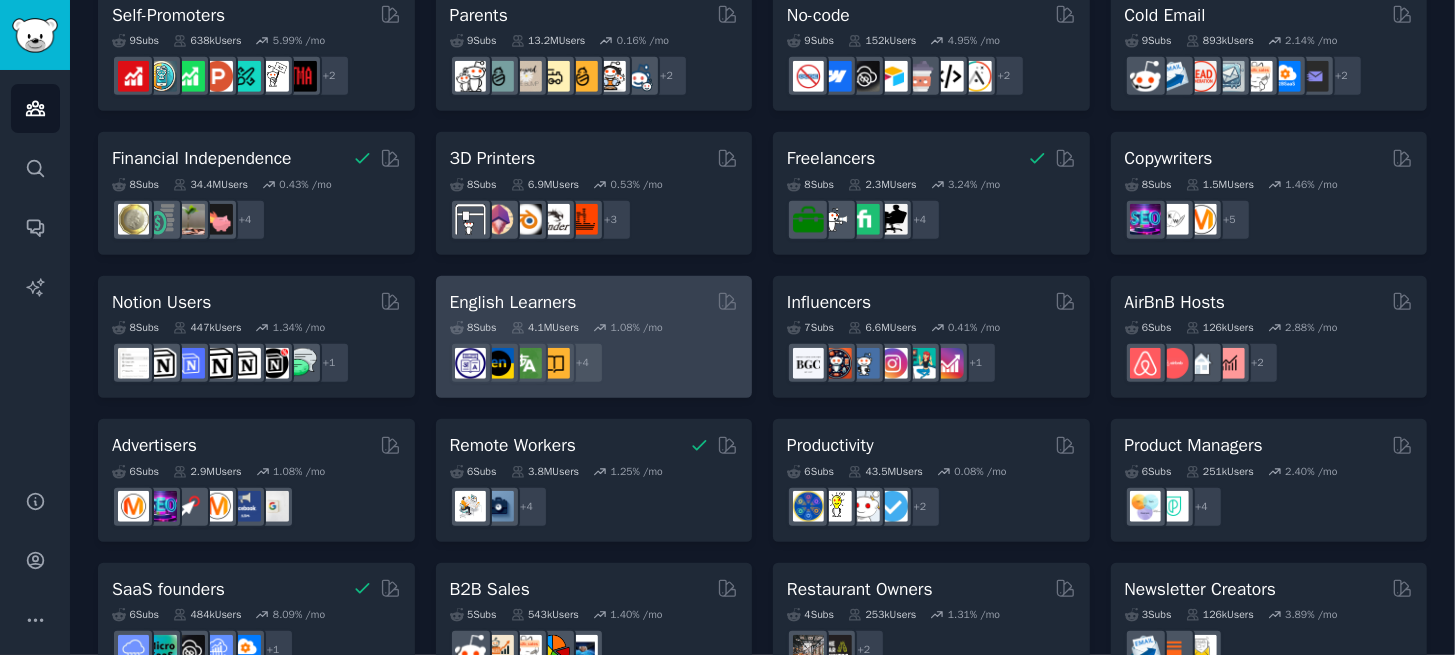 click on "8  Sub s 4.1M  Users 1.08 % /mo + 4" at bounding box center [594, 349] 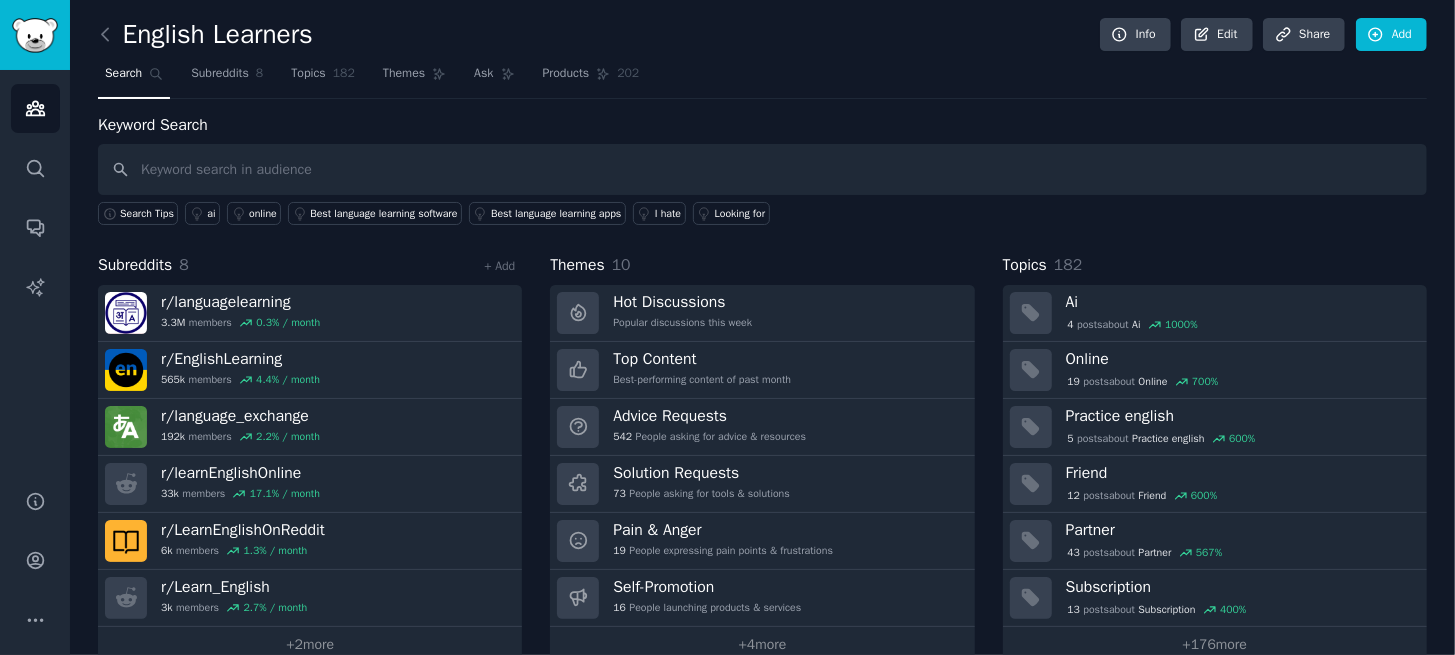 scroll, scrollTop: 30, scrollLeft: 0, axis: vertical 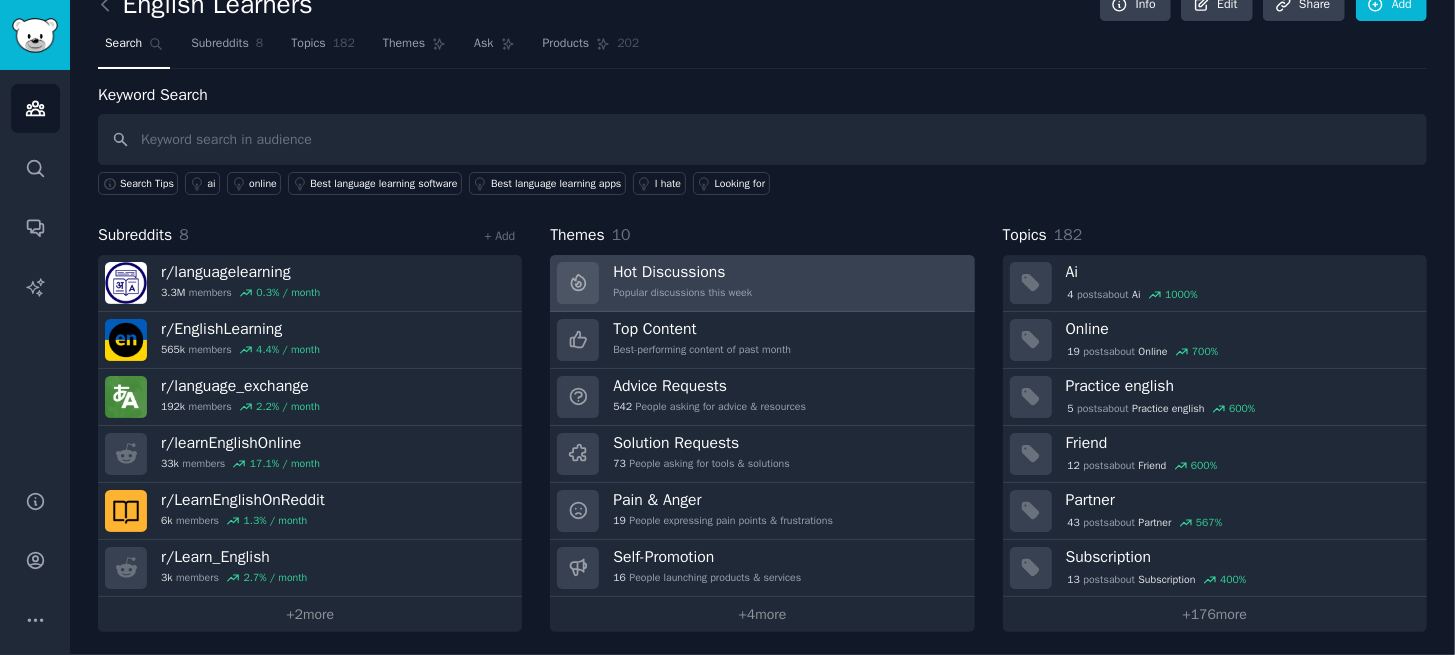 click on "Hot Discussions" at bounding box center (682, 272) 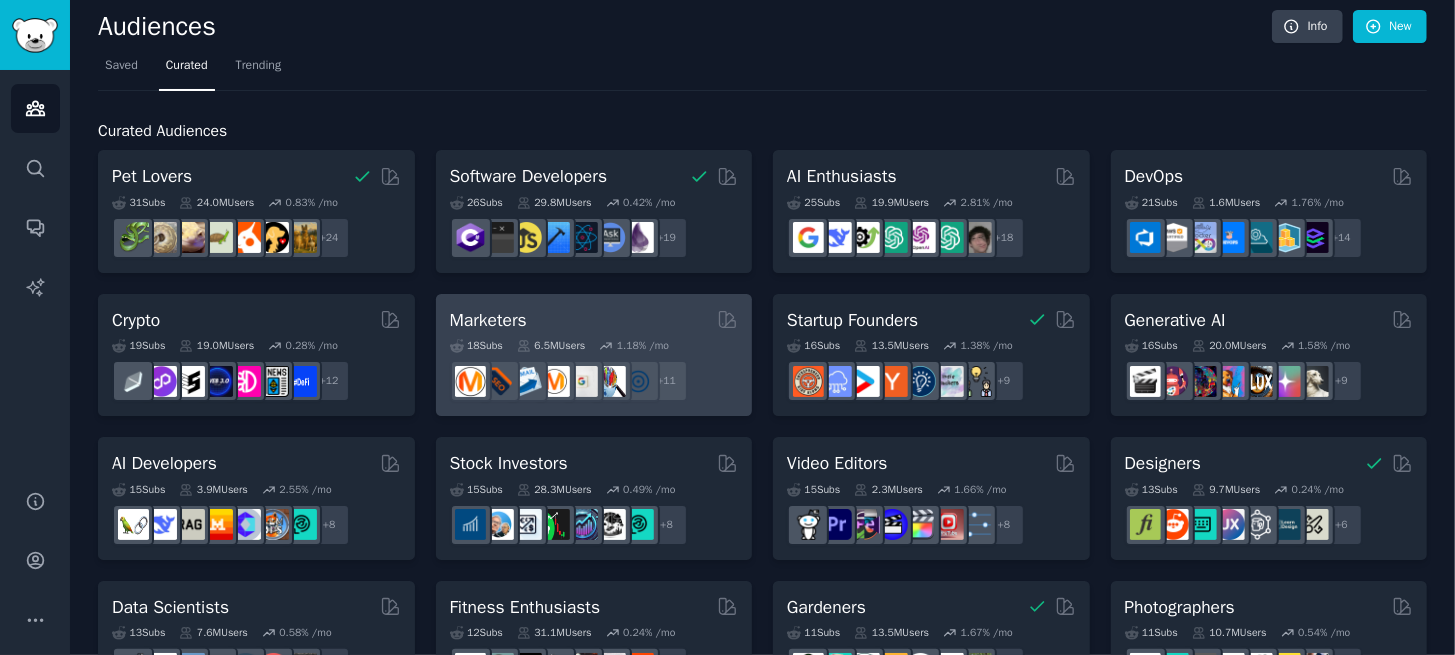 scroll, scrollTop: 0, scrollLeft: 0, axis: both 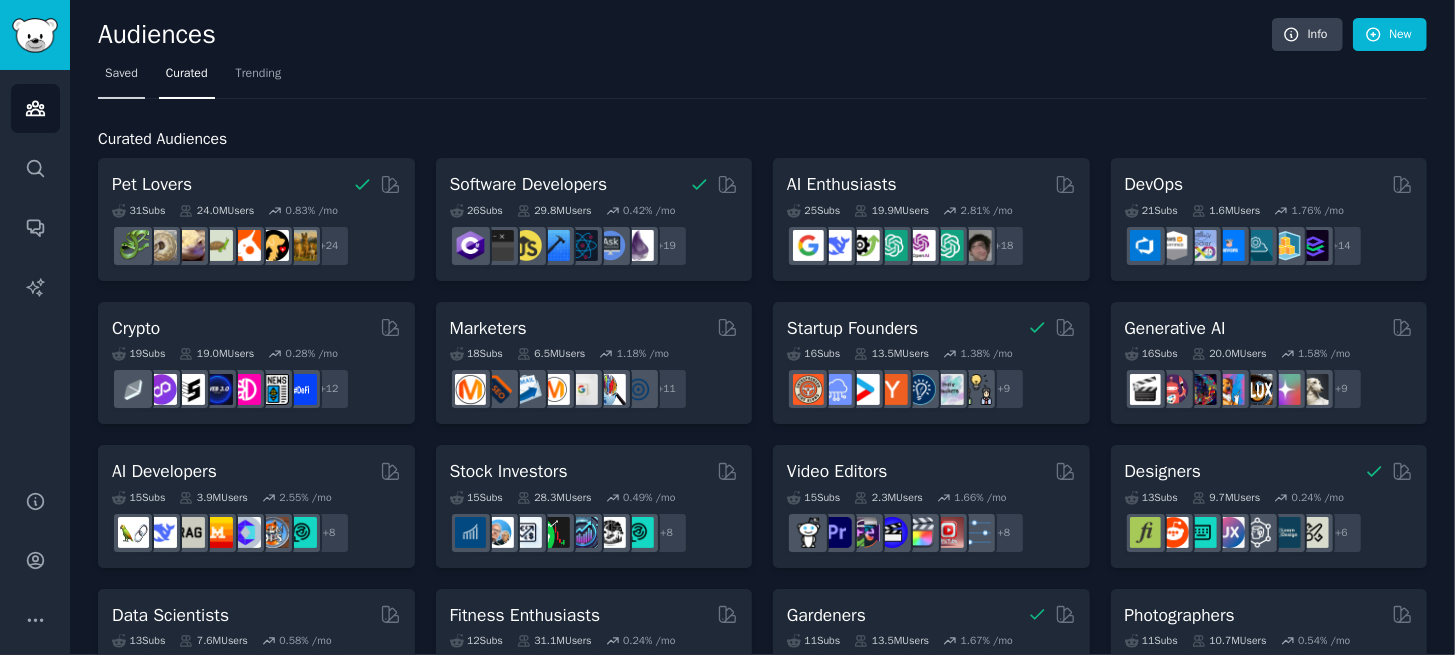 click on "Saved" at bounding box center [121, 78] 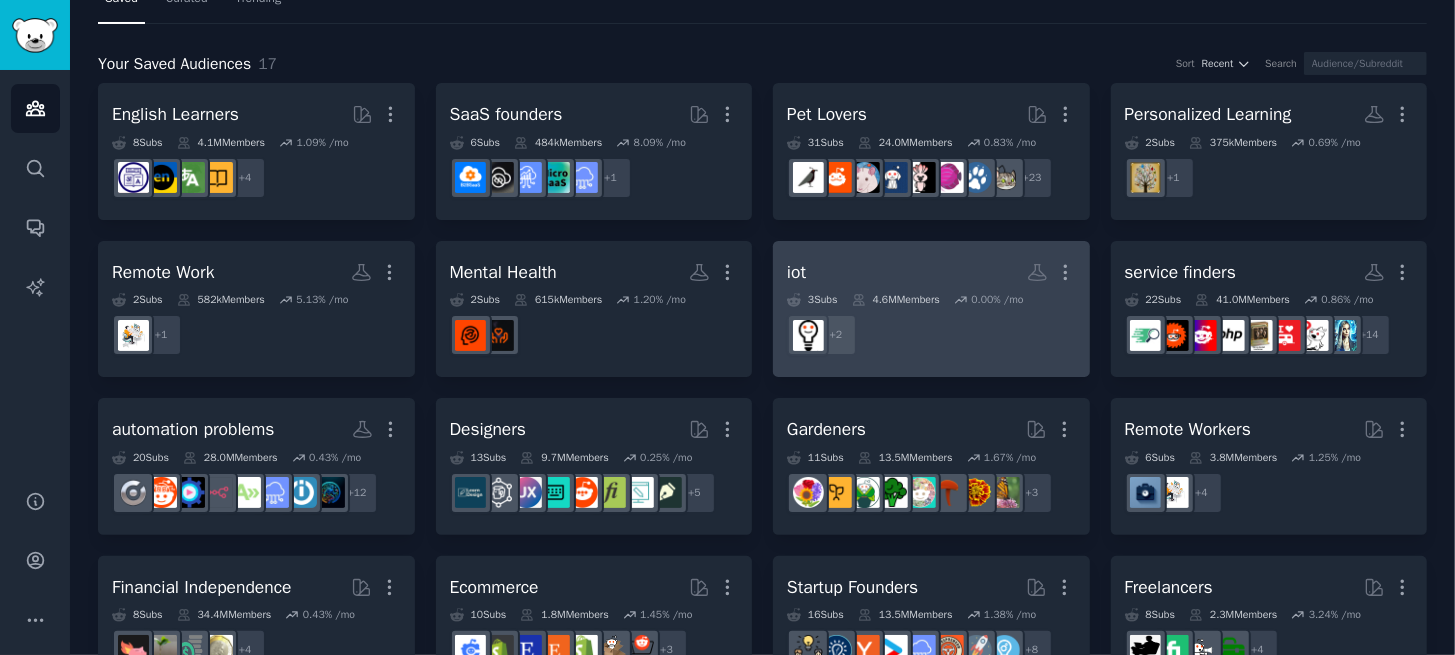 scroll, scrollTop: 73, scrollLeft: 0, axis: vertical 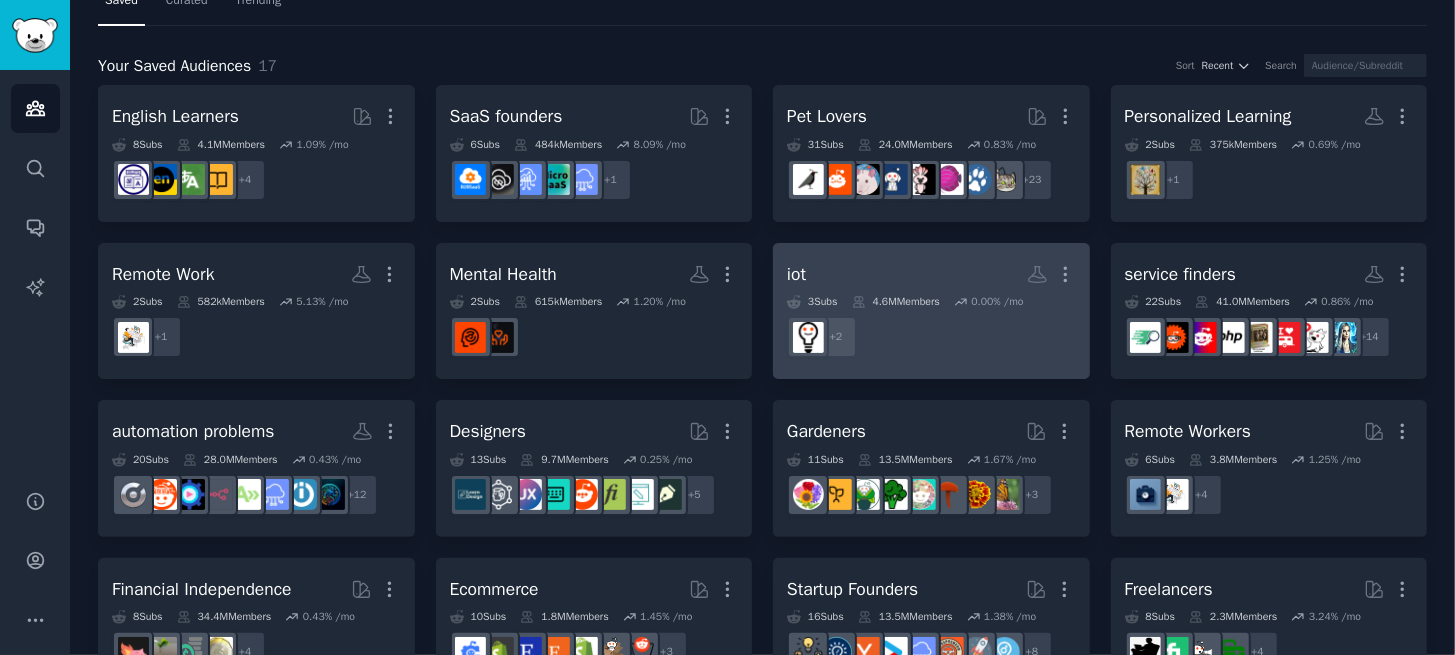 click on "iot More 3  Sub s 4.6M  Members 0.00 % /mo r/homeautomation + 2" at bounding box center [931, 311] 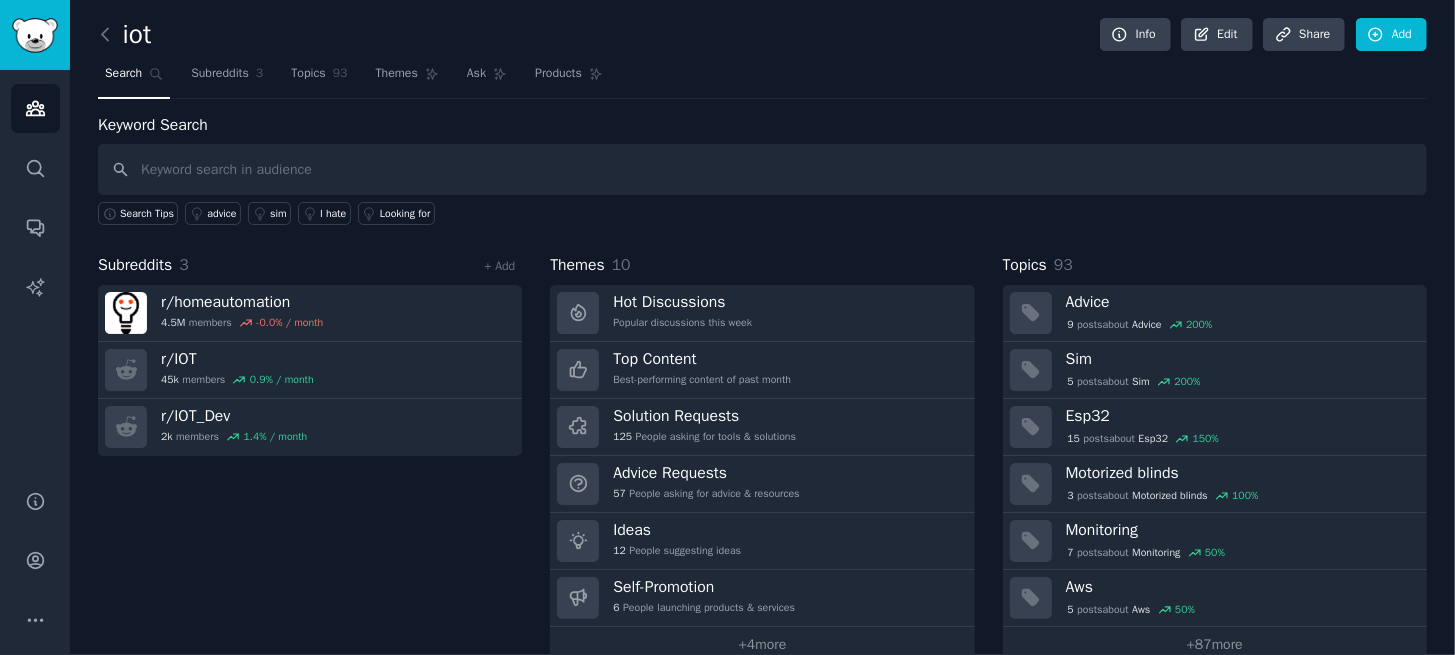 scroll, scrollTop: 30, scrollLeft: 0, axis: vertical 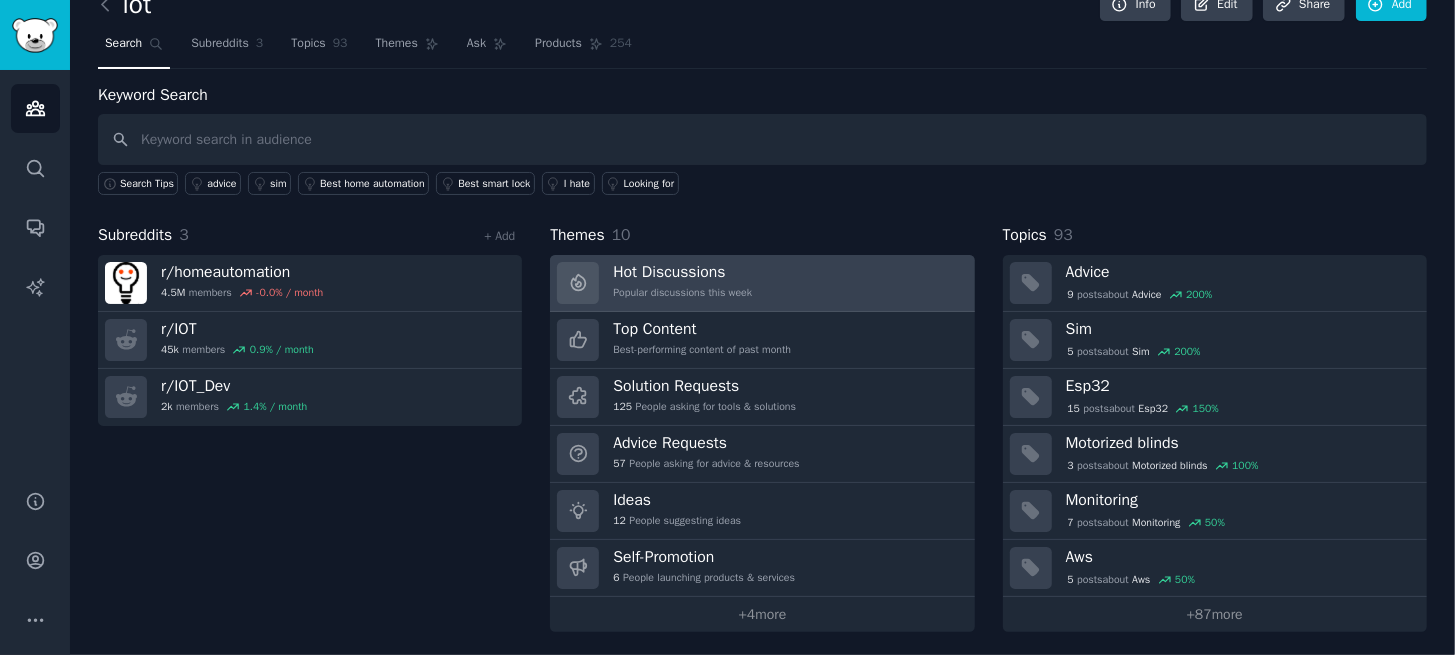 click on "Hot Discussions Popular discussions this week" at bounding box center (762, 283) 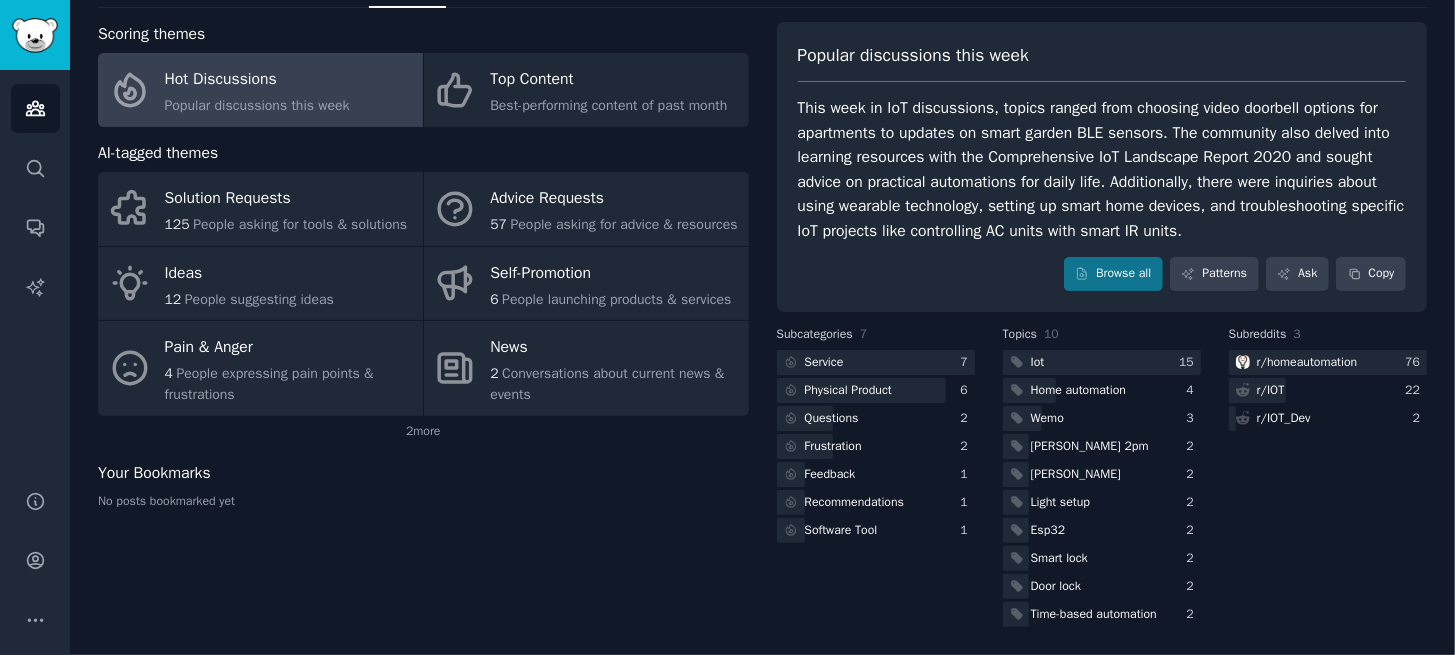 scroll, scrollTop: 91, scrollLeft: 0, axis: vertical 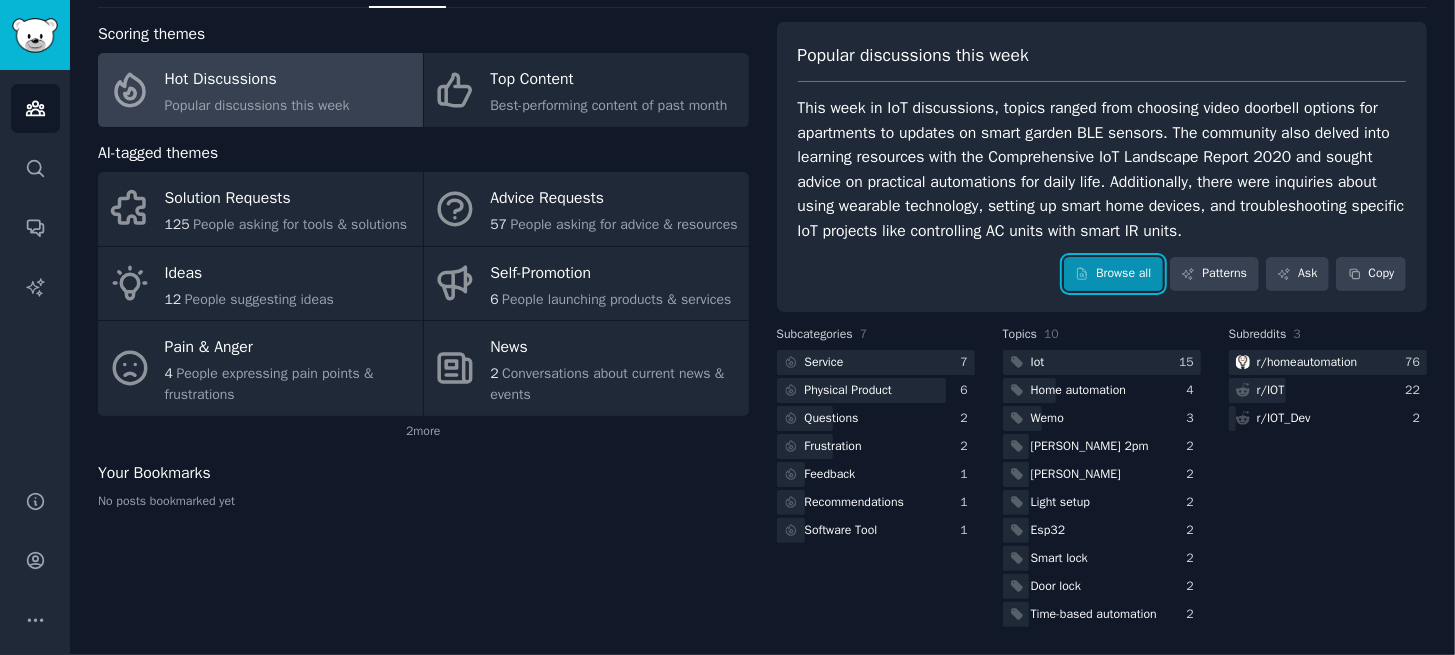 click on "Browse all" at bounding box center (1113, 274) 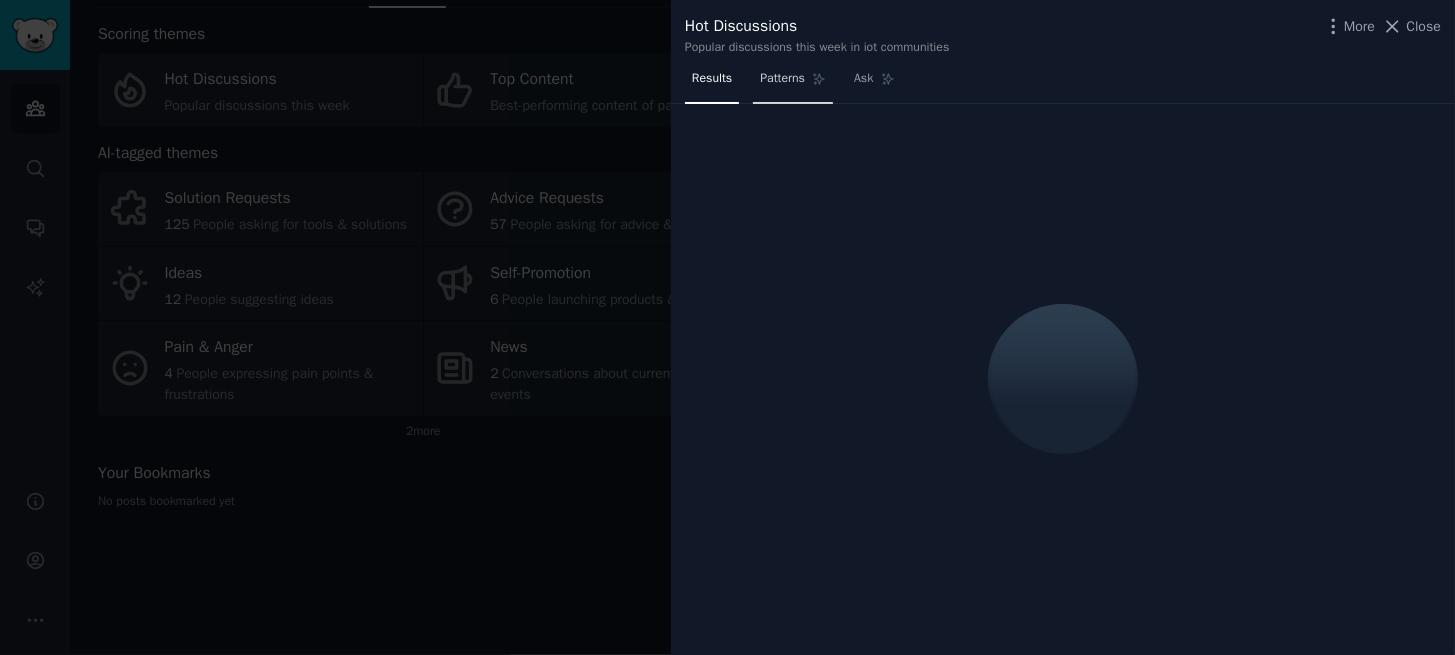 click on "Patterns" at bounding box center [782, 79] 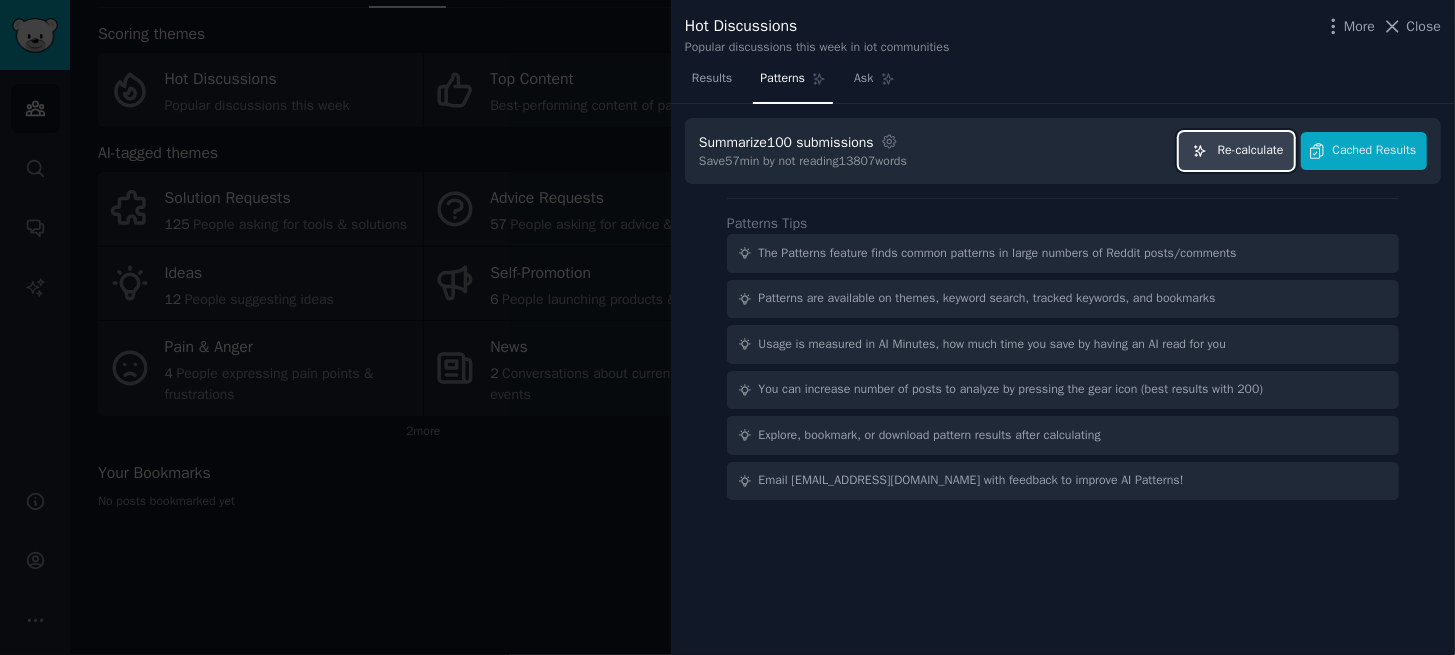 click on "Re-calculate" at bounding box center (1251, 151) 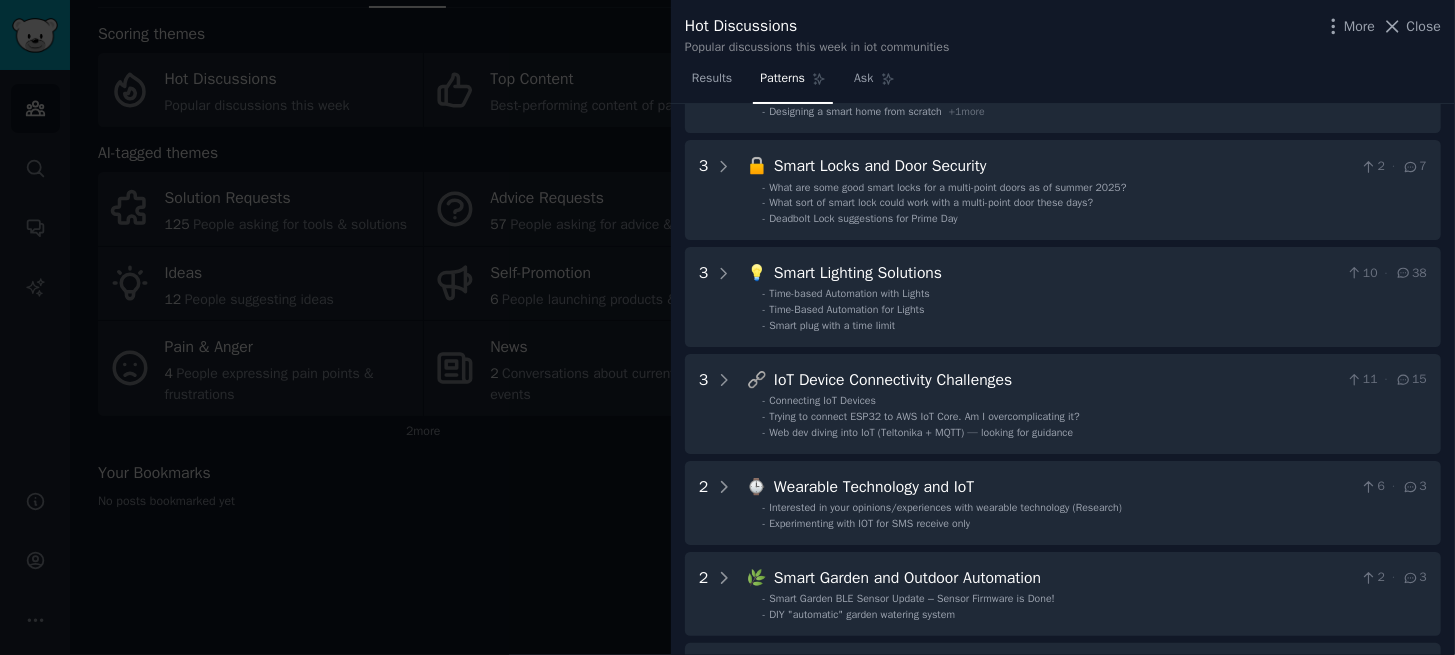 scroll, scrollTop: 159, scrollLeft: 0, axis: vertical 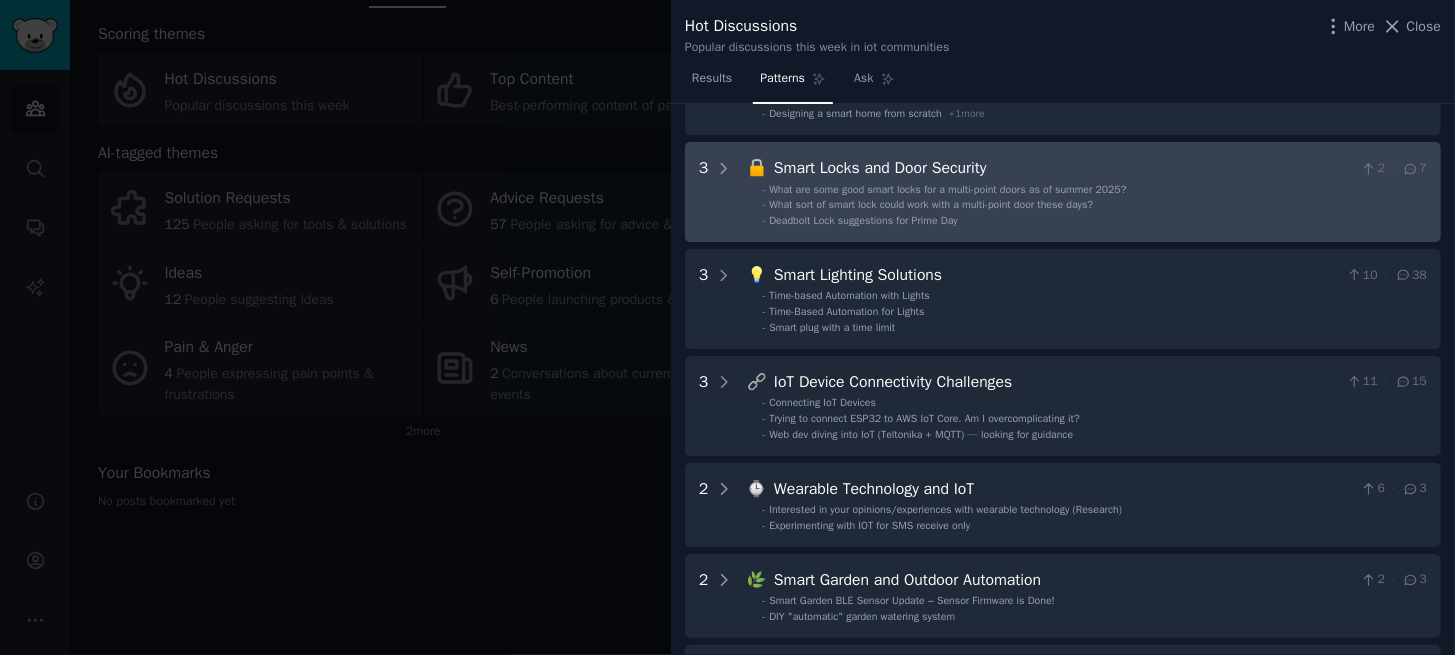 click on "What sort of smart lock could work with a multi-point door these days?" at bounding box center [931, 204] 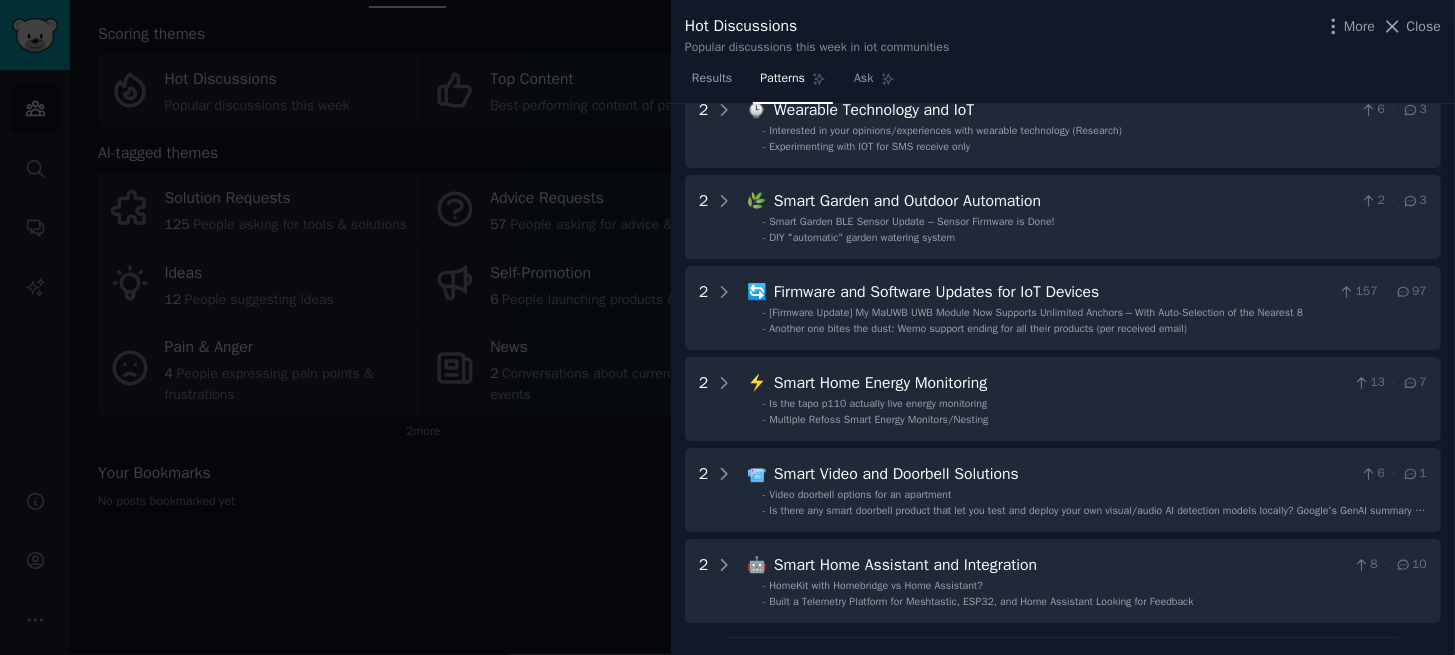 scroll, scrollTop: 821, scrollLeft: 0, axis: vertical 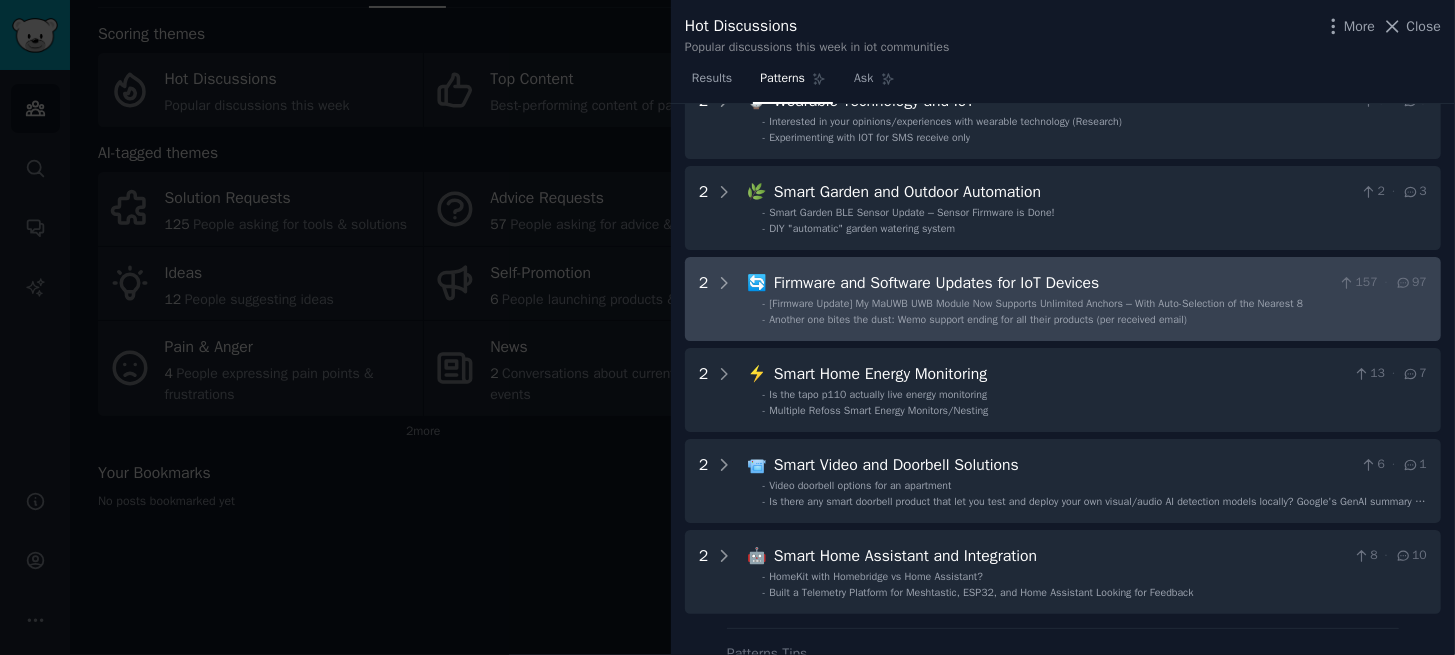 click on "Firmware and Software Updates for IoT Devices" at bounding box center [1052, 283] 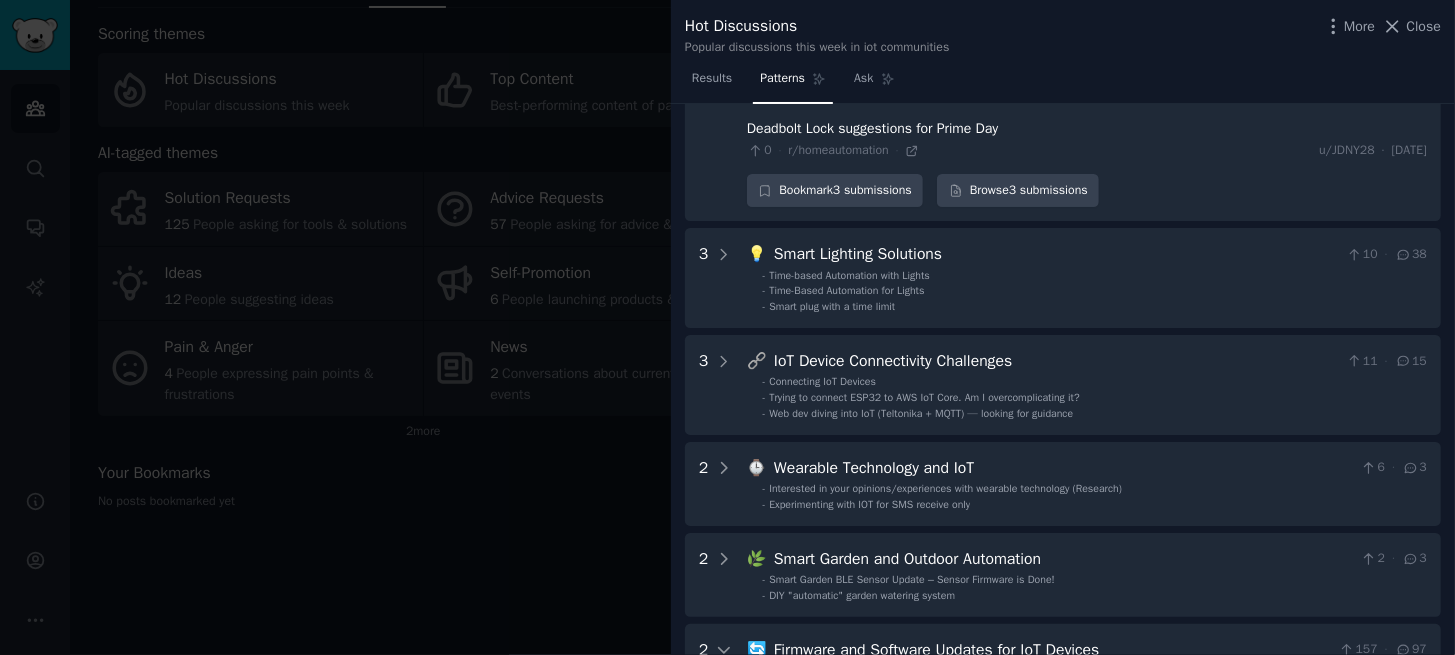 scroll, scrollTop: 0, scrollLeft: 0, axis: both 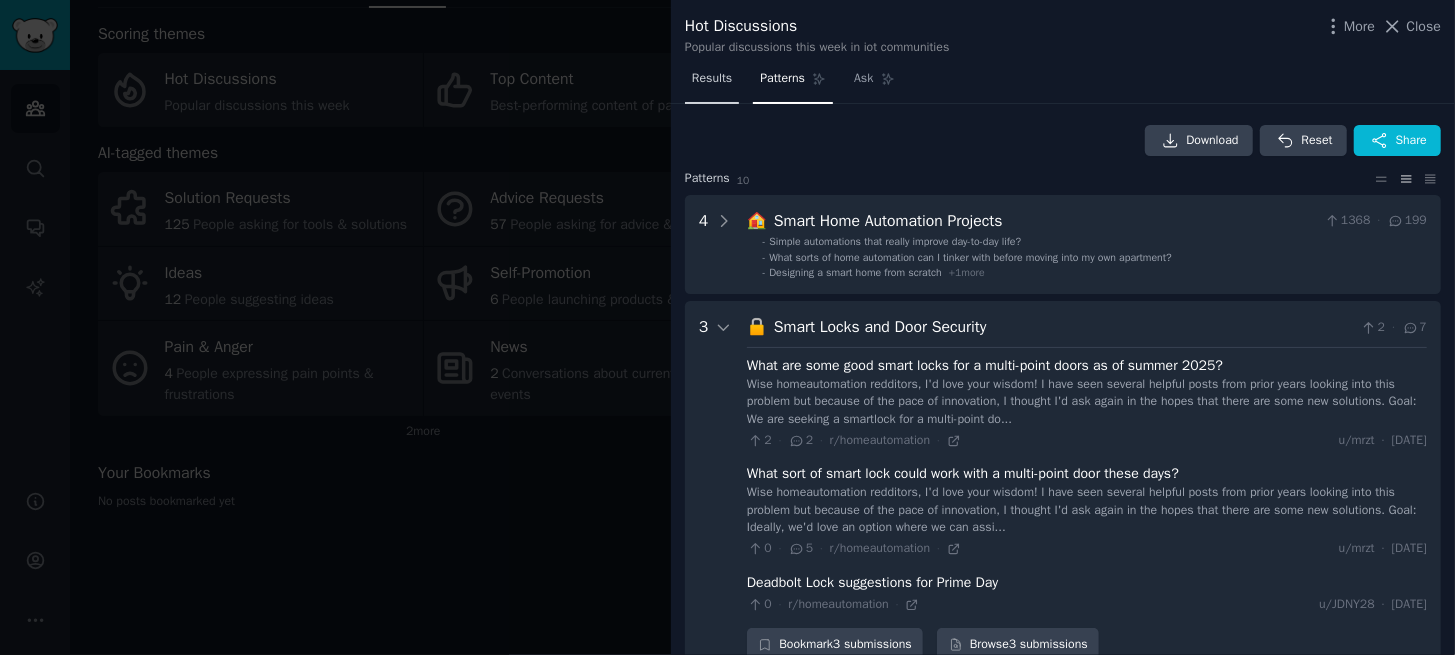 click on "Results" at bounding box center (712, 83) 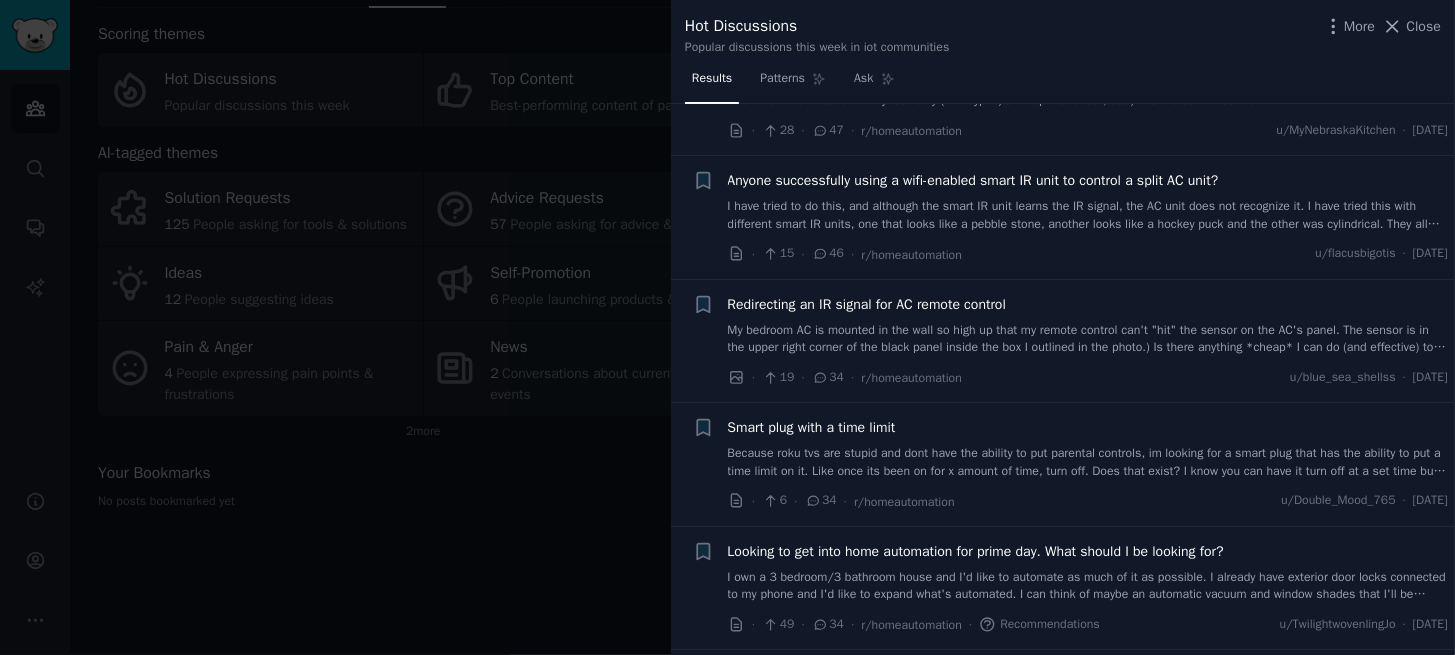 scroll, scrollTop: 0, scrollLeft: 0, axis: both 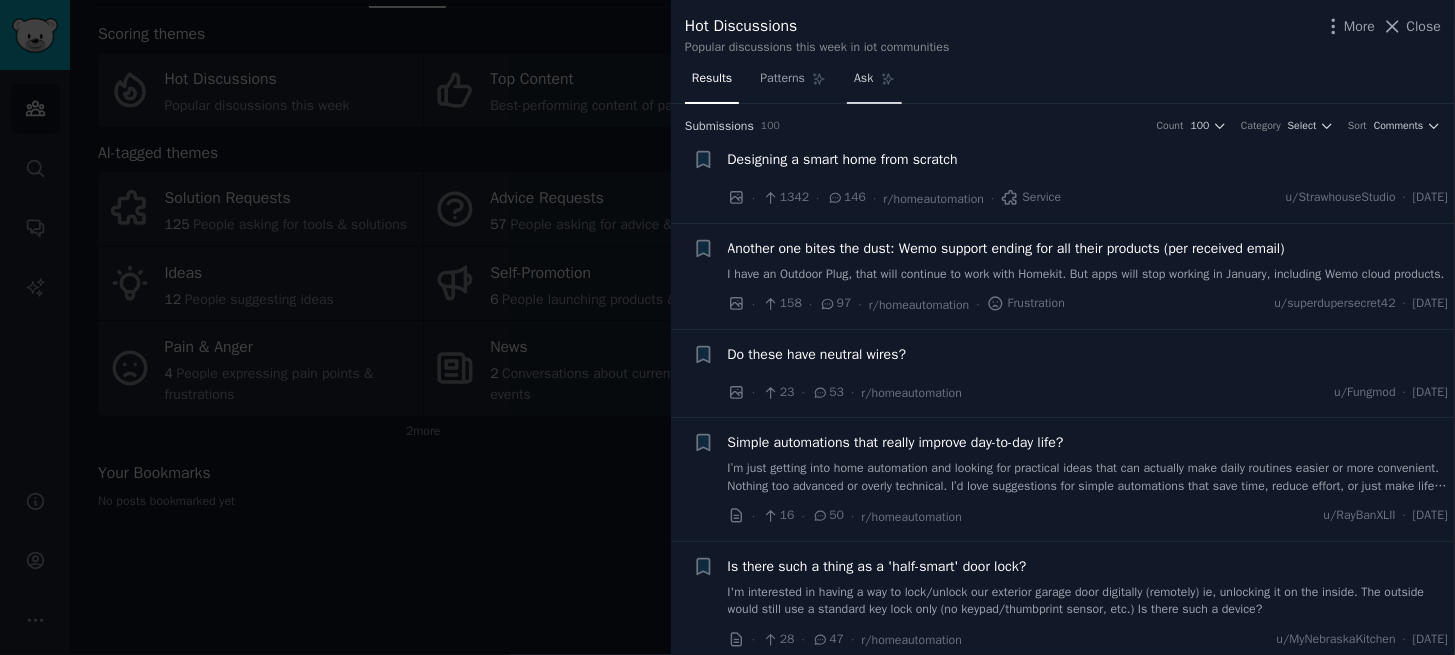 click on "Ask" at bounding box center [863, 79] 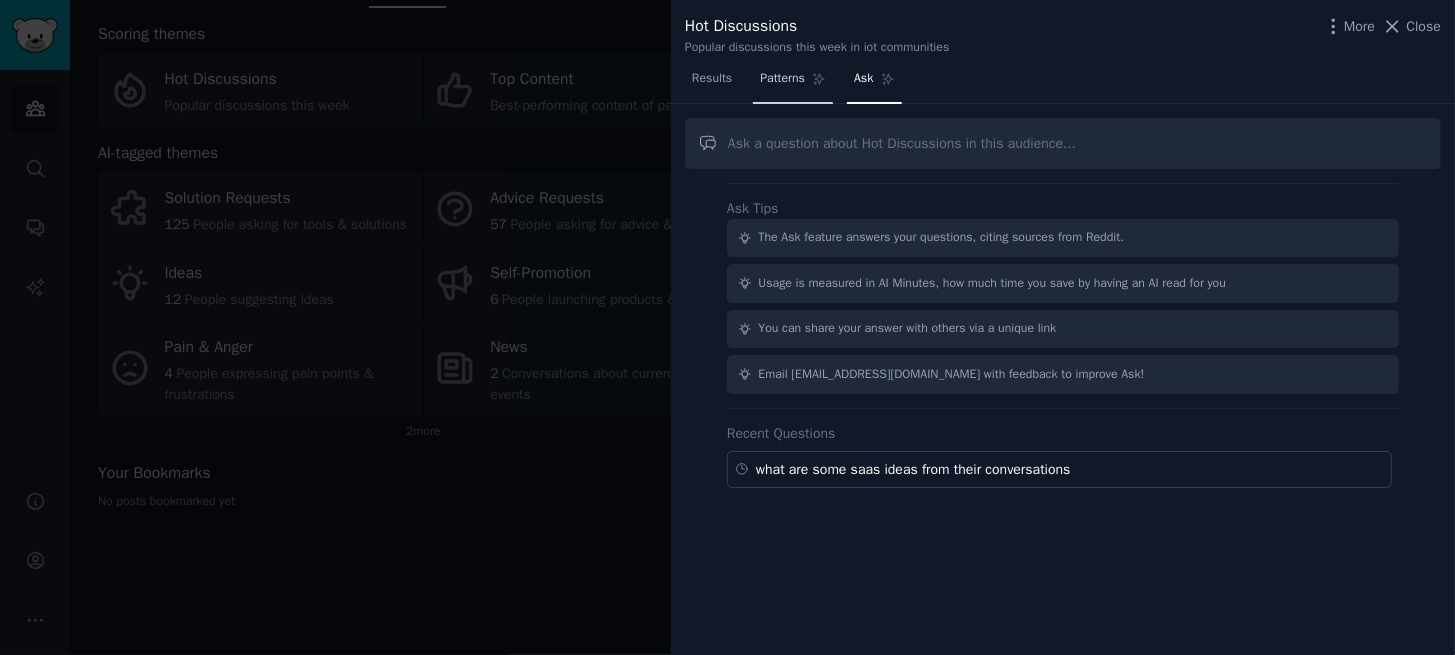 click on "Patterns" at bounding box center [782, 79] 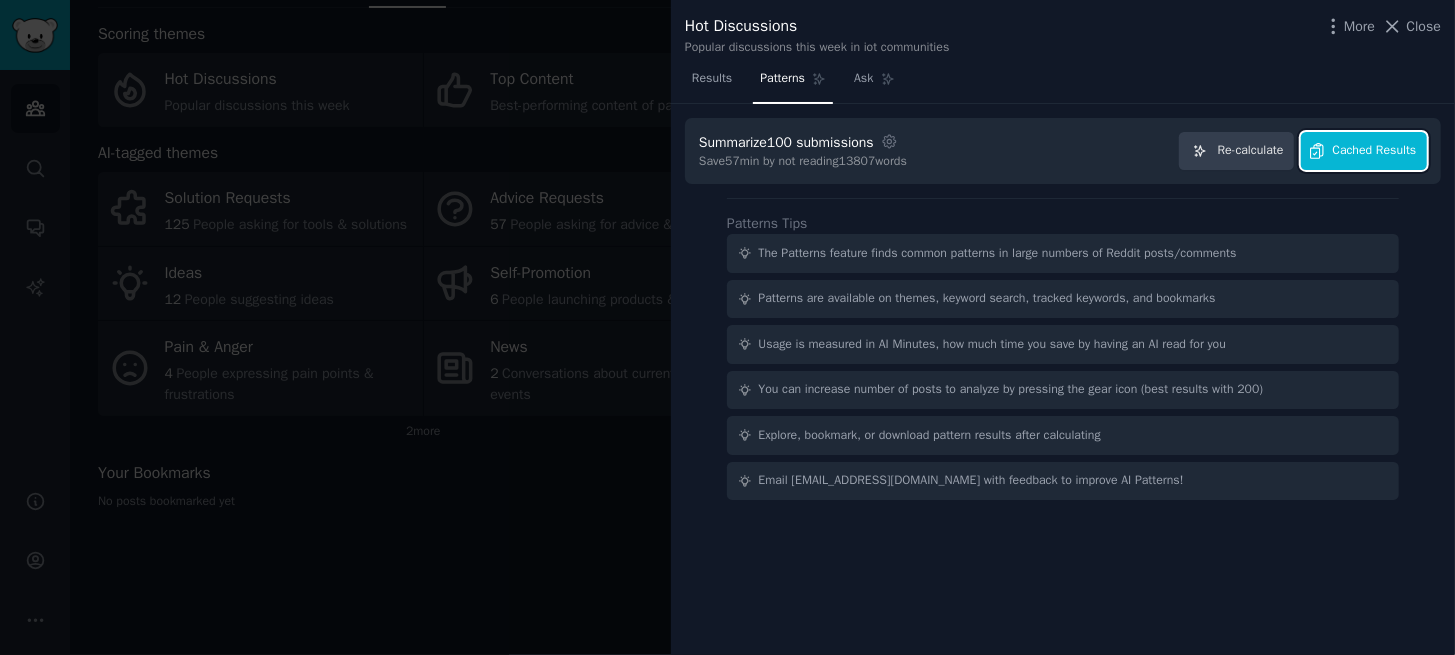 click on "Cached Results" at bounding box center (1375, 151) 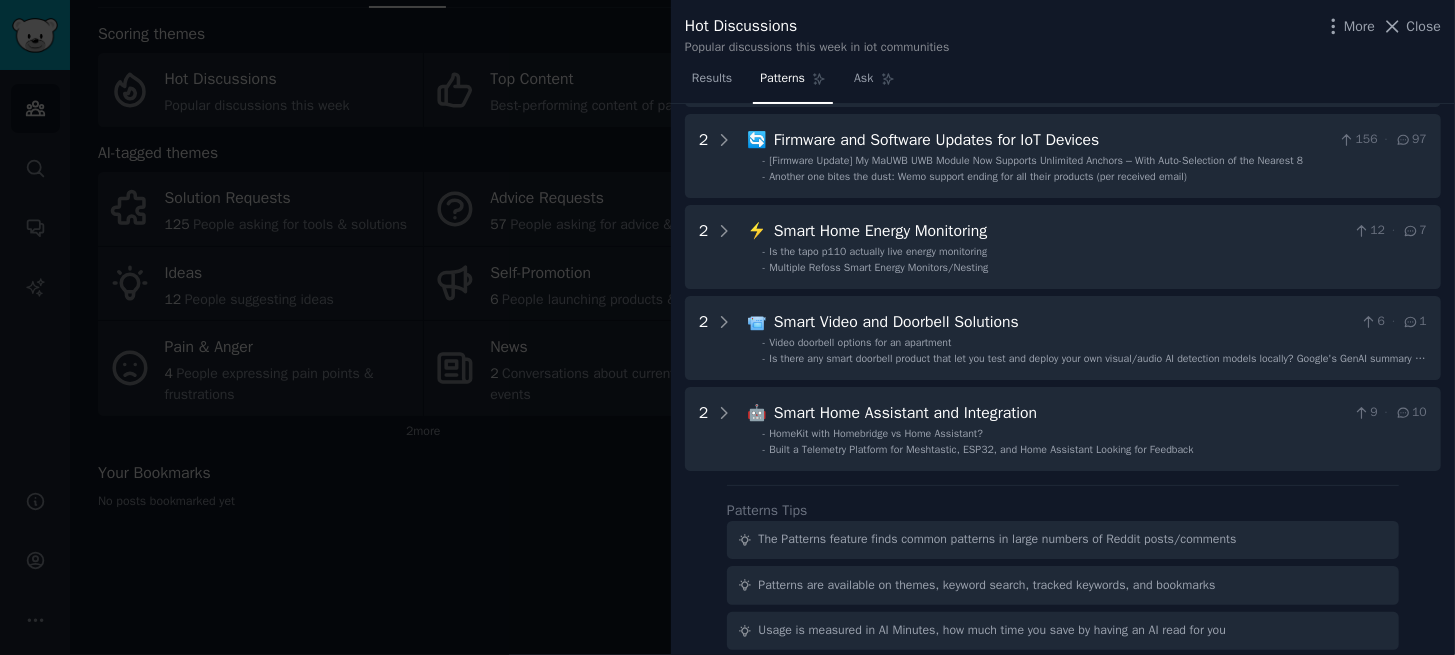 scroll, scrollTop: 692, scrollLeft: 0, axis: vertical 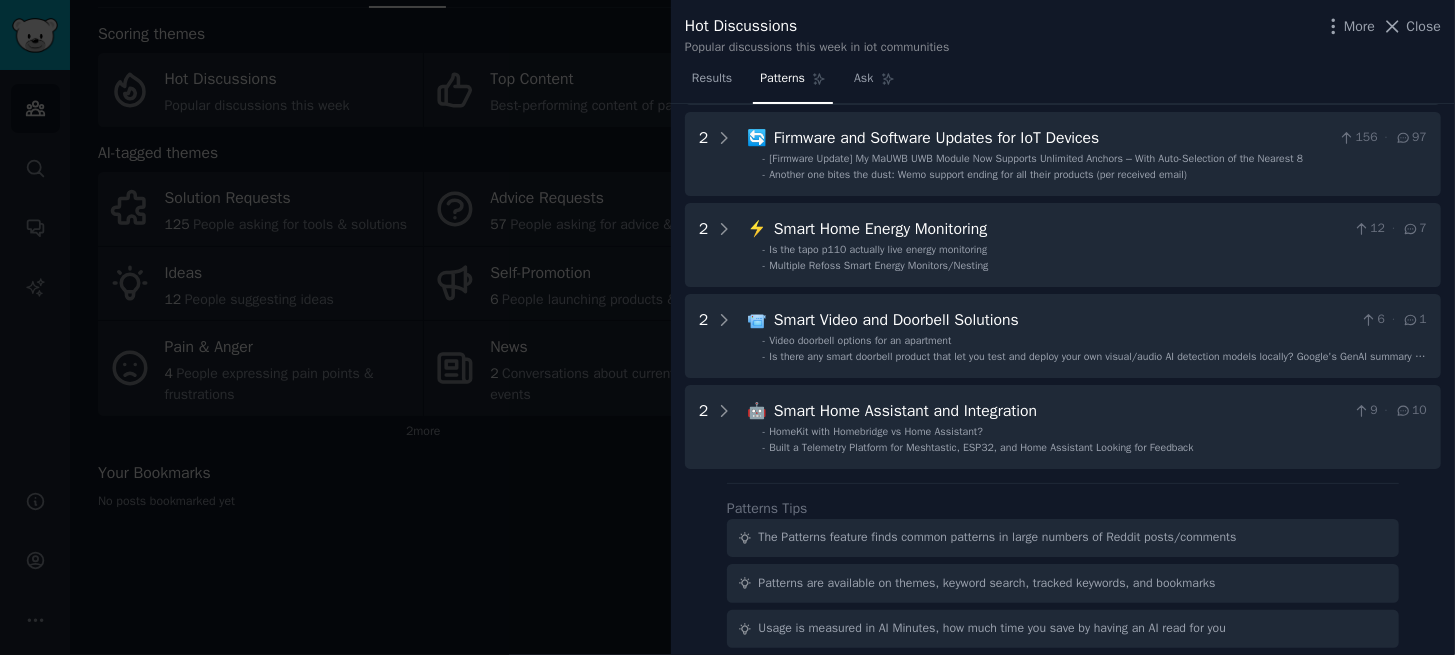 click at bounding box center (727, 327) 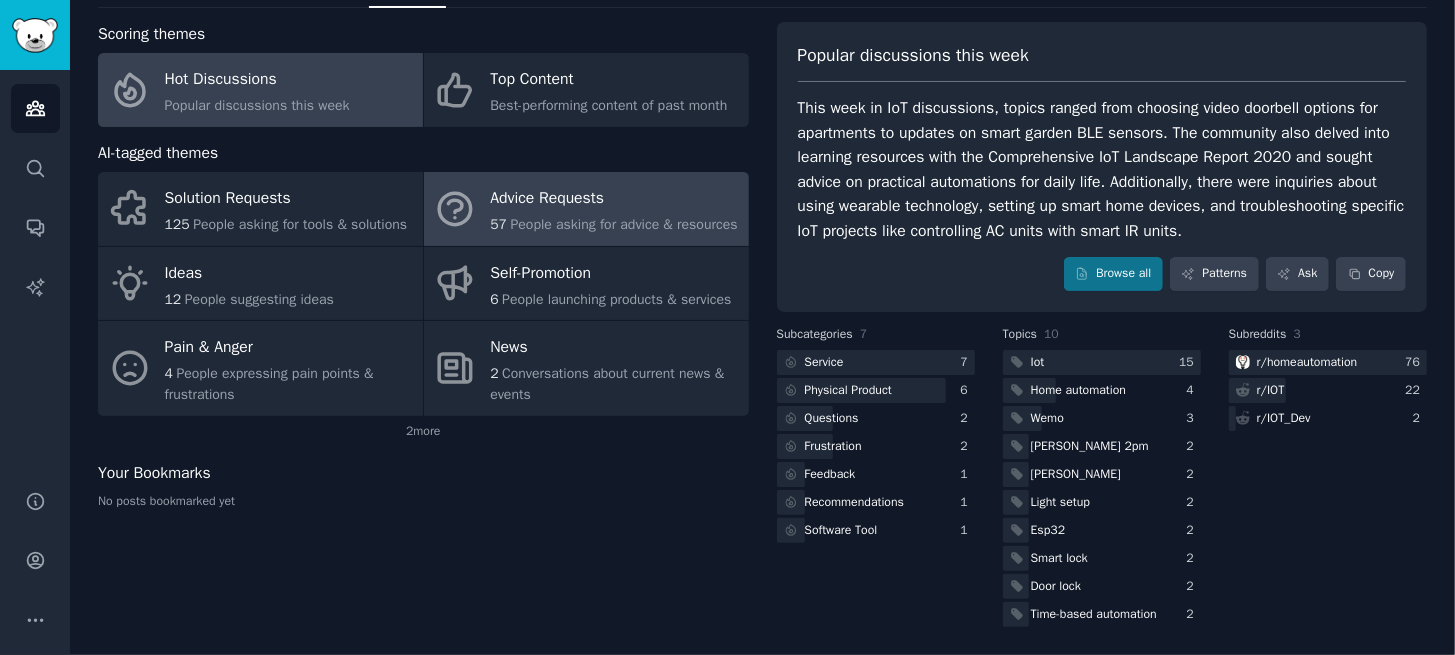 click on "People asking for advice & resources" at bounding box center [624, 224] 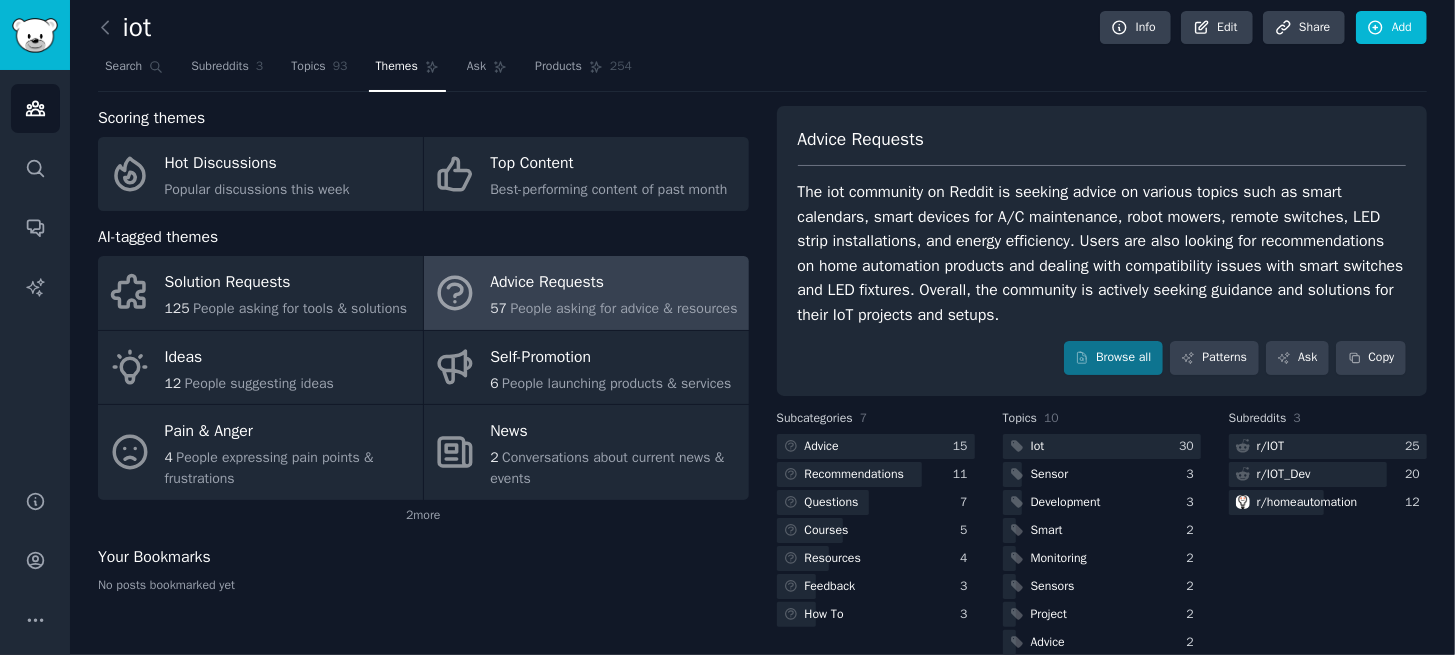 scroll, scrollTop: 91, scrollLeft: 0, axis: vertical 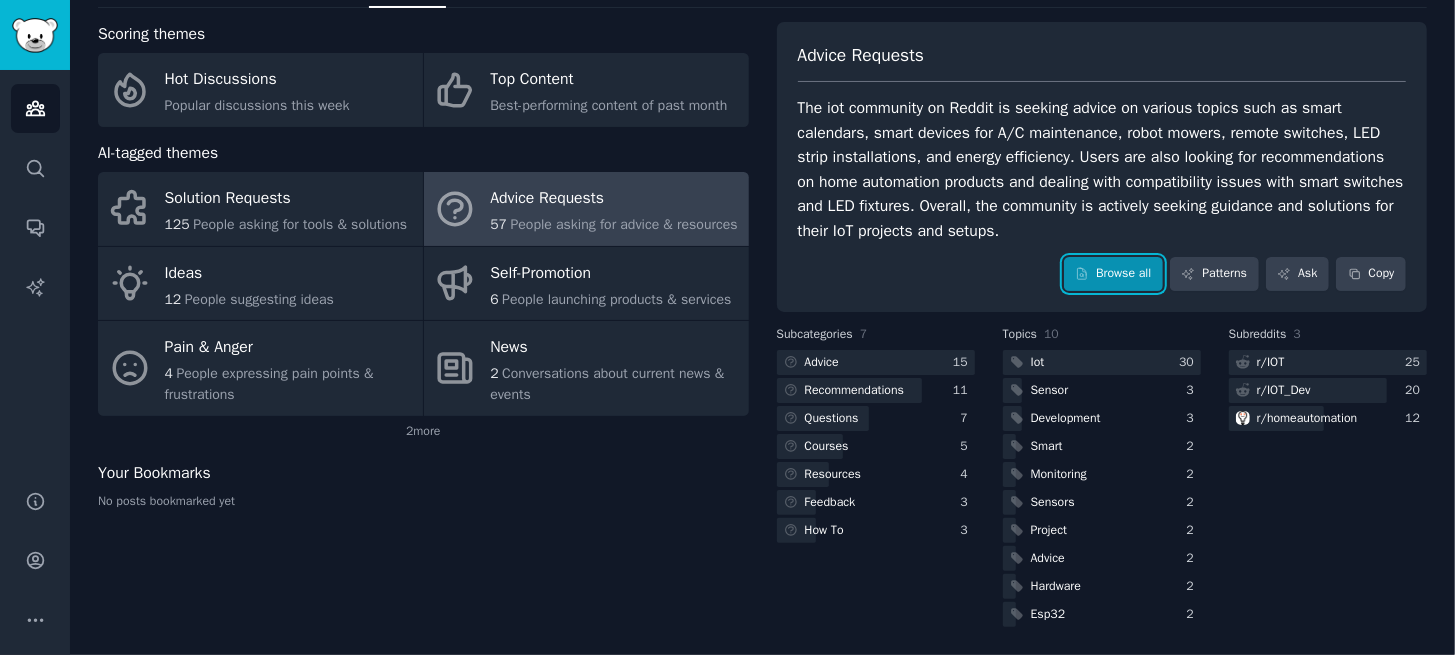 click on "Browse all" at bounding box center (1113, 274) 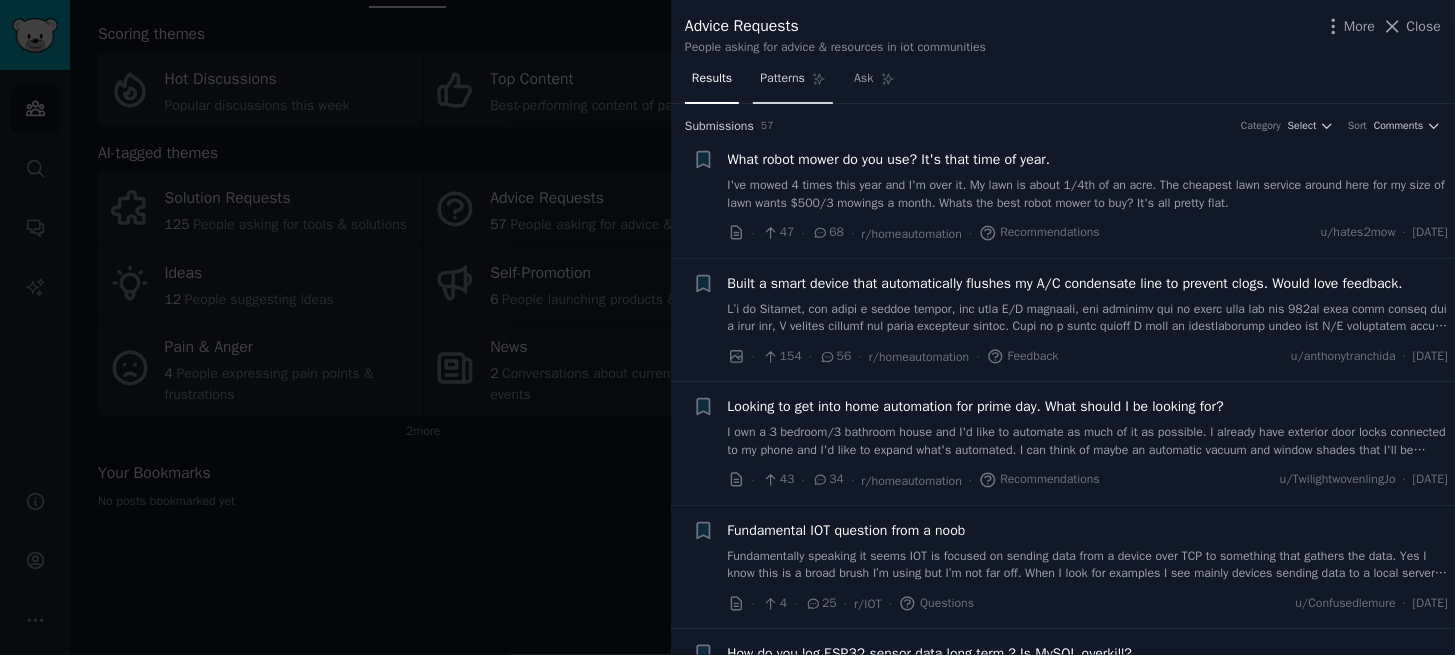 click on "Patterns" at bounding box center (782, 79) 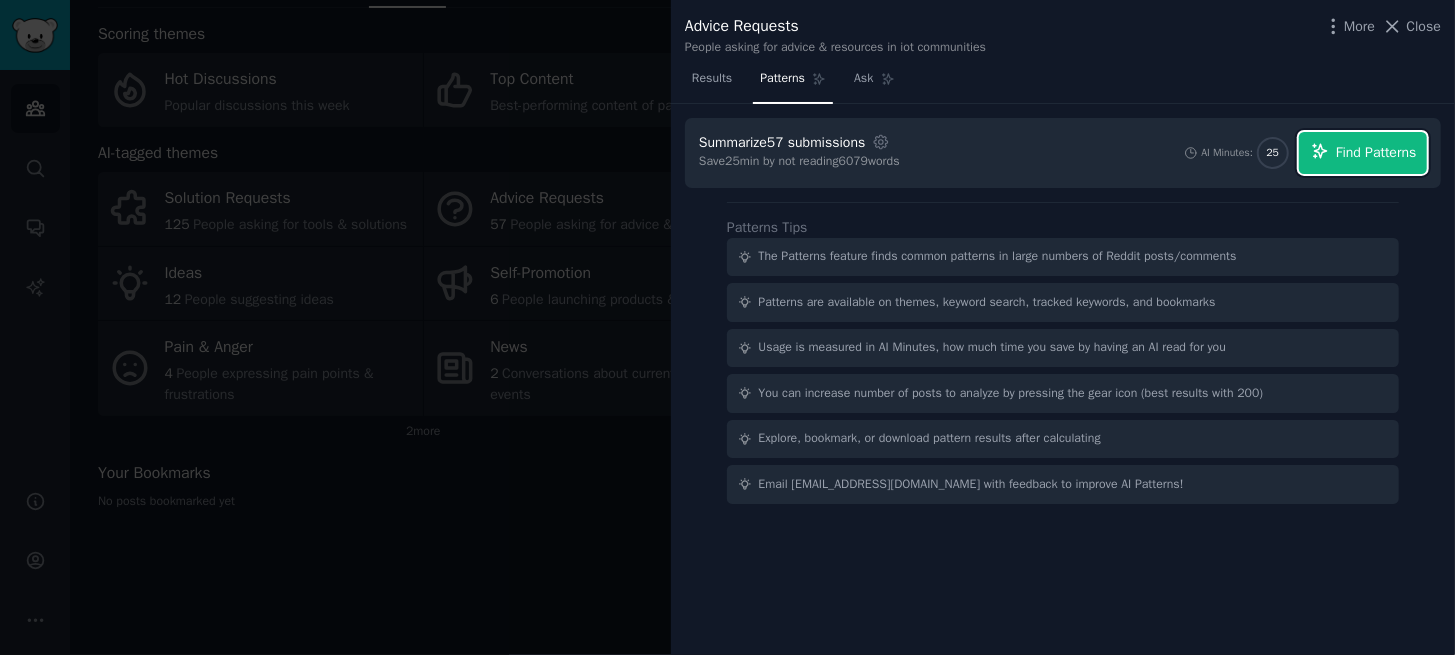 click on "Find Patterns" at bounding box center (1376, 152) 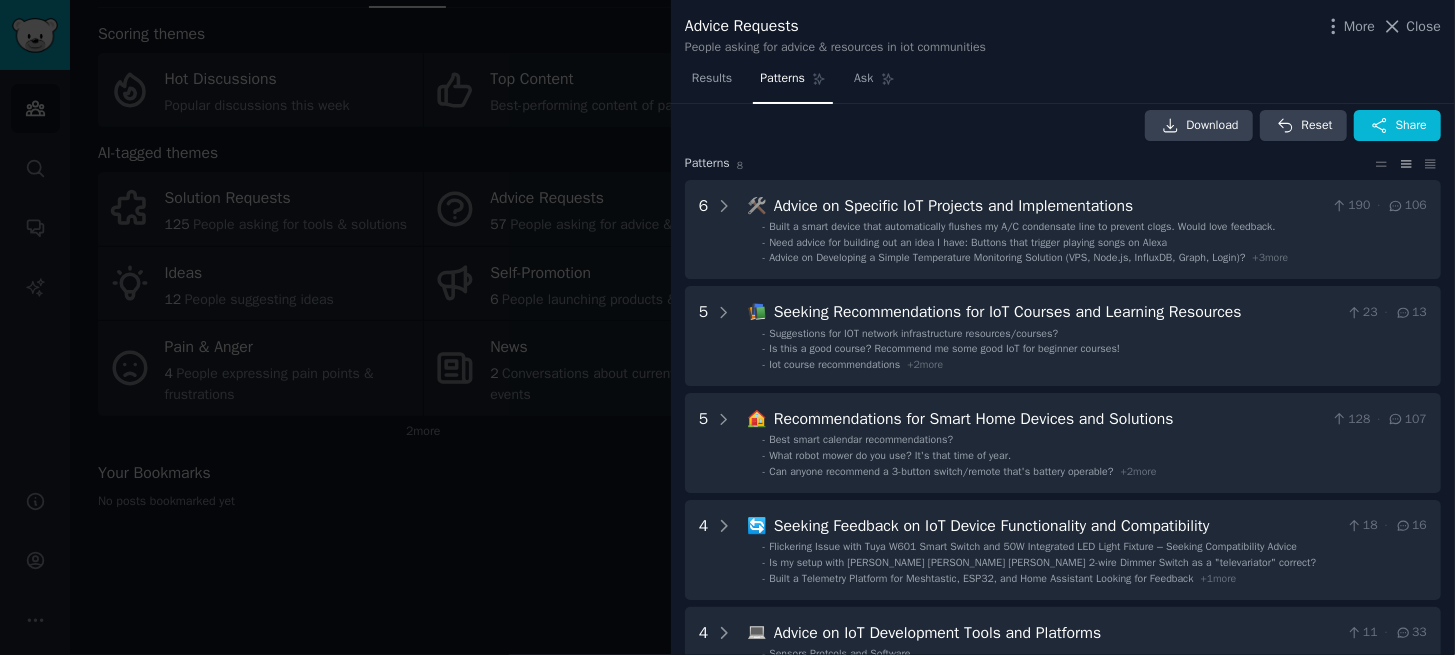 scroll, scrollTop: 15, scrollLeft: 0, axis: vertical 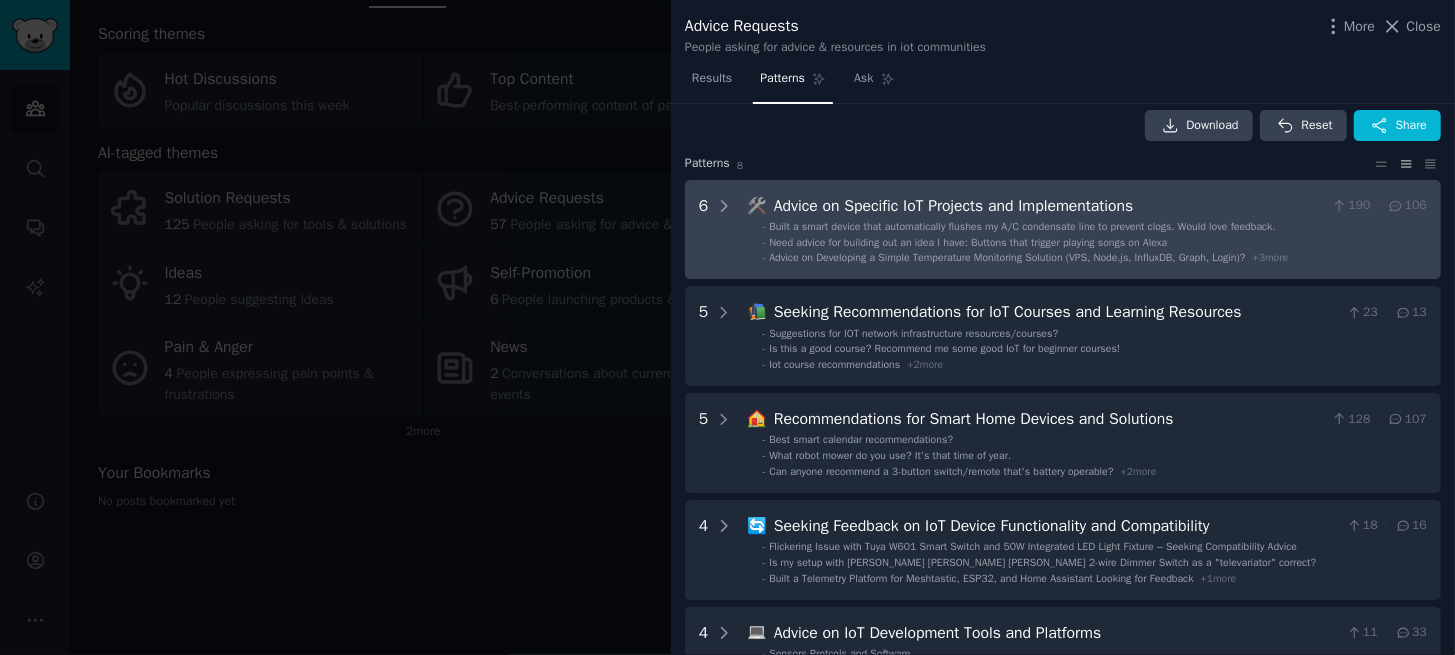 click on "Need advice for building out an idea I have: Buttons that trigger playing songs on Alexa" at bounding box center (968, 242) 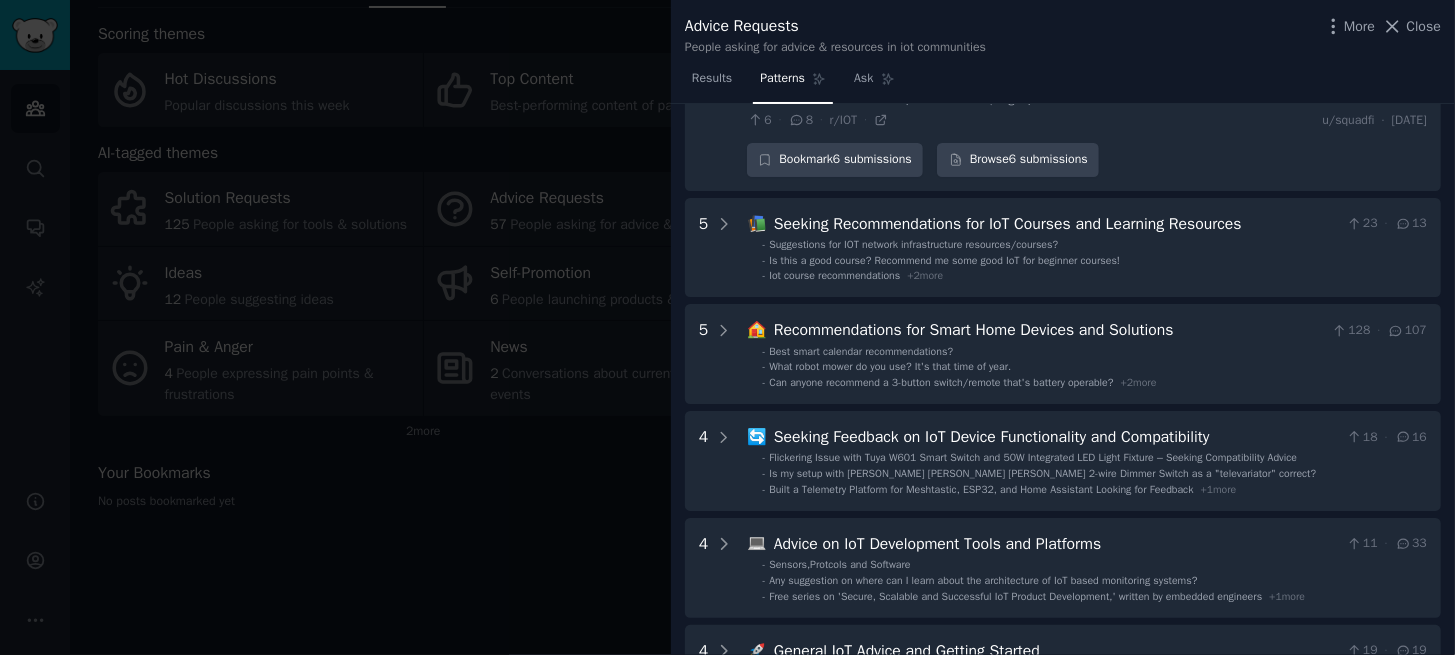 scroll, scrollTop: 759, scrollLeft: 0, axis: vertical 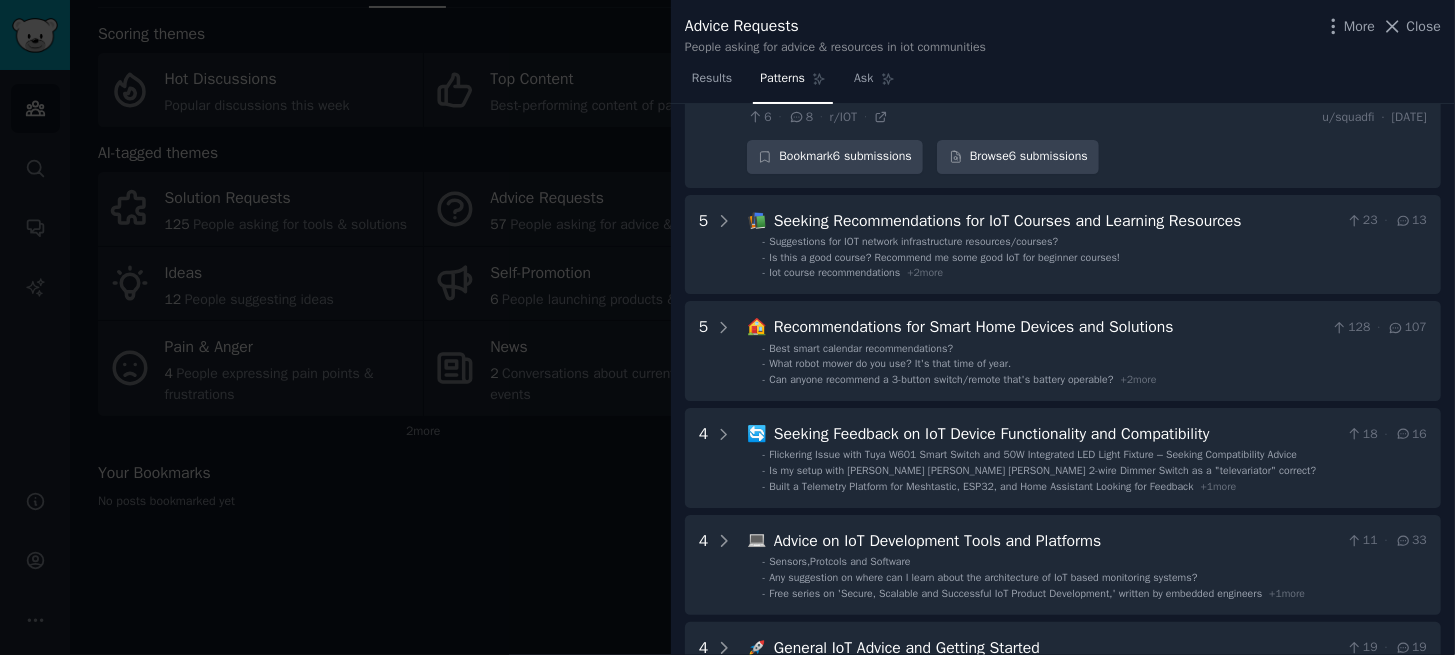 click on "Seeking Recommendations for IoT Courses and Learning Resources" at bounding box center (1056, 221) 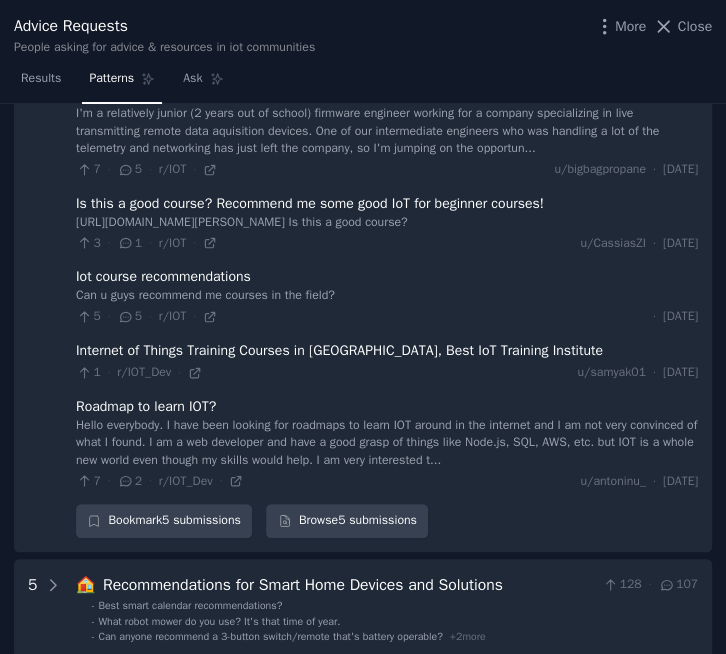scroll, scrollTop: 959, scrollLeft: 0, axis: vertical 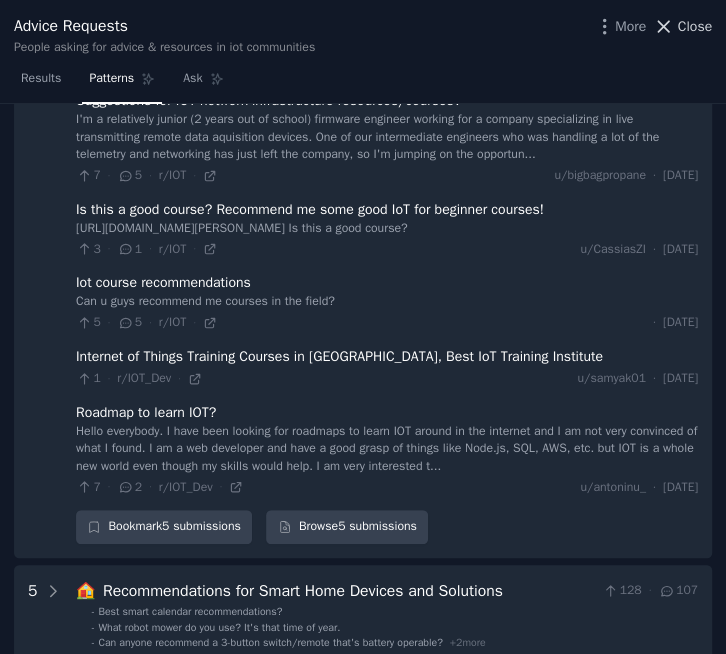 click on "Close" at bounding box center [695, 26] 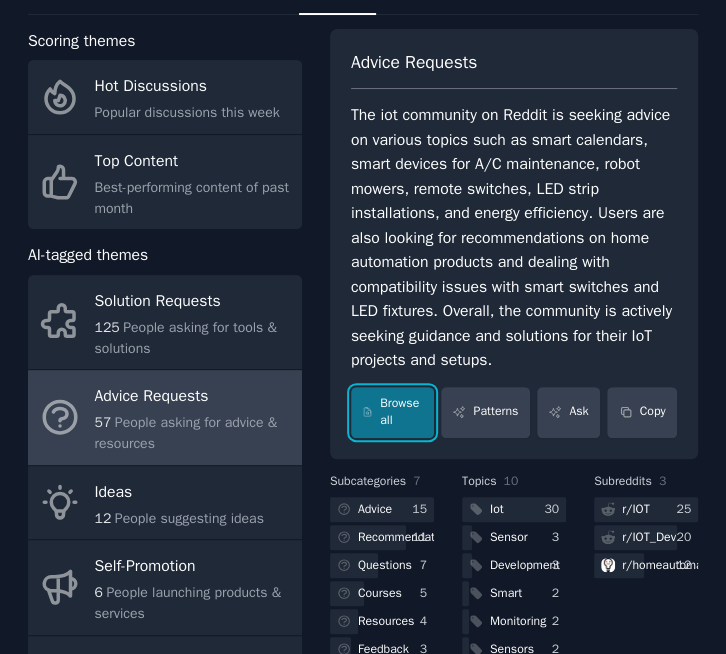 scroll, scrollTop: 0, scrollLeft: 0, axis: both 